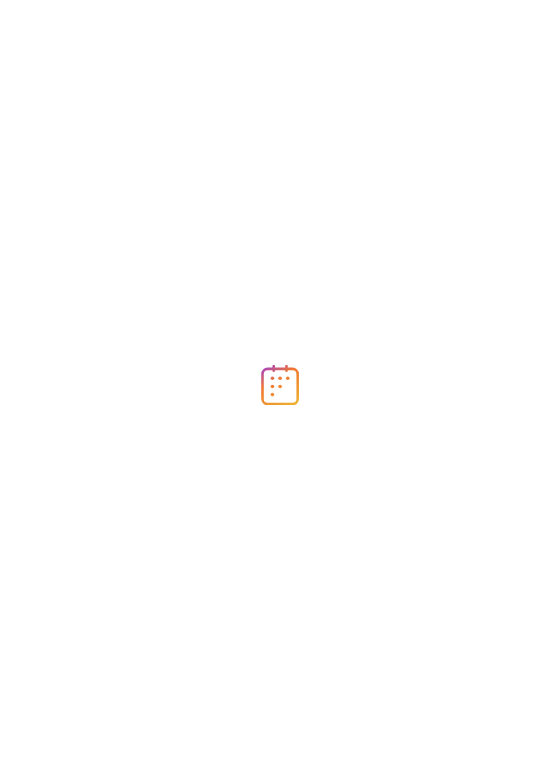 scroll, scrollTop: 0, scrollLeft: 0, axis: both 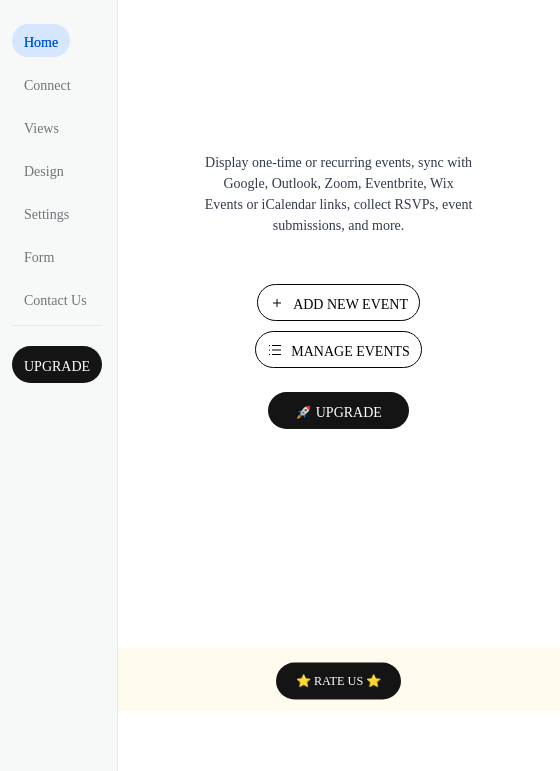 click on "Add New Event" at bounding box center [350, 304] 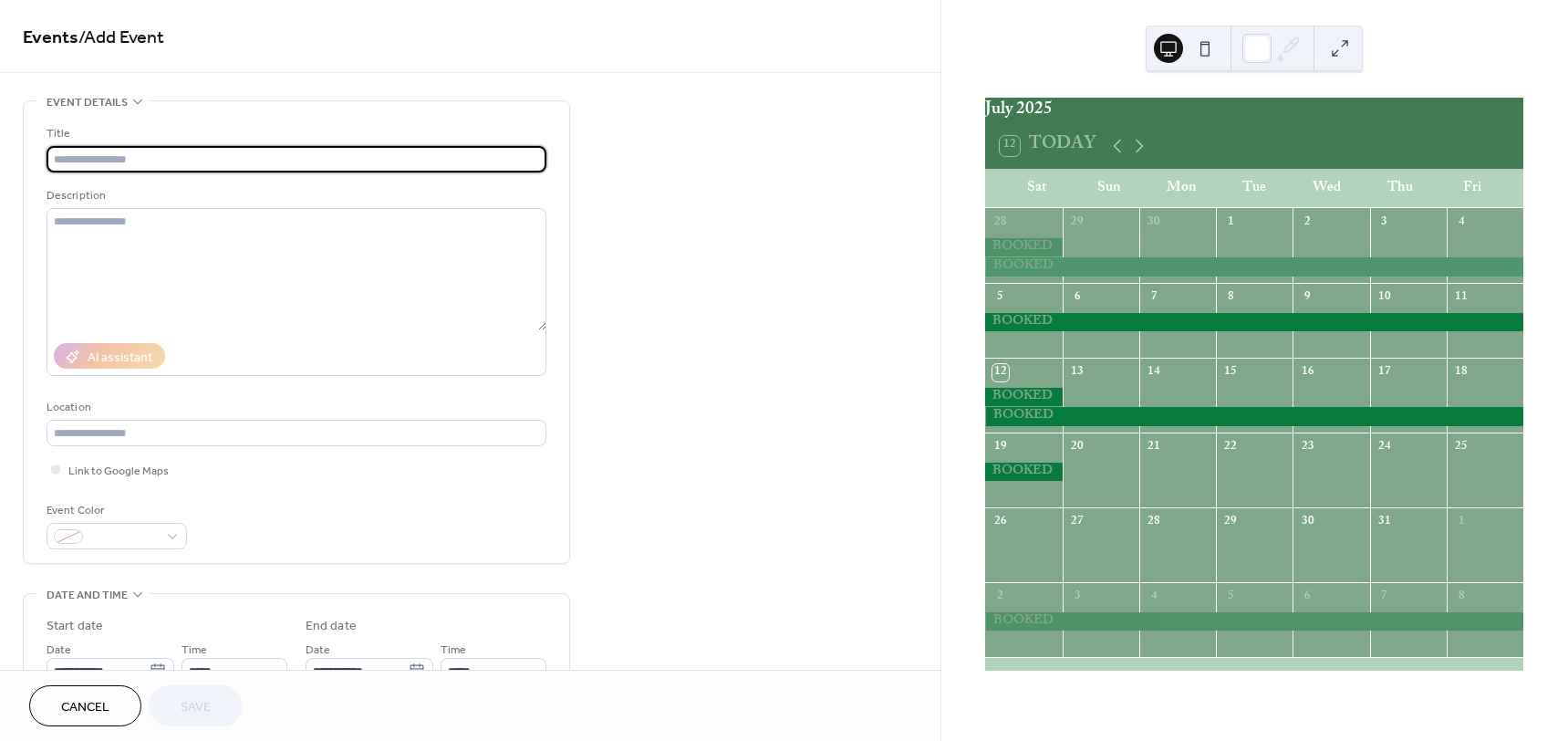 scroll, scrollTop: 0, scrollLeft: 0, axis: both 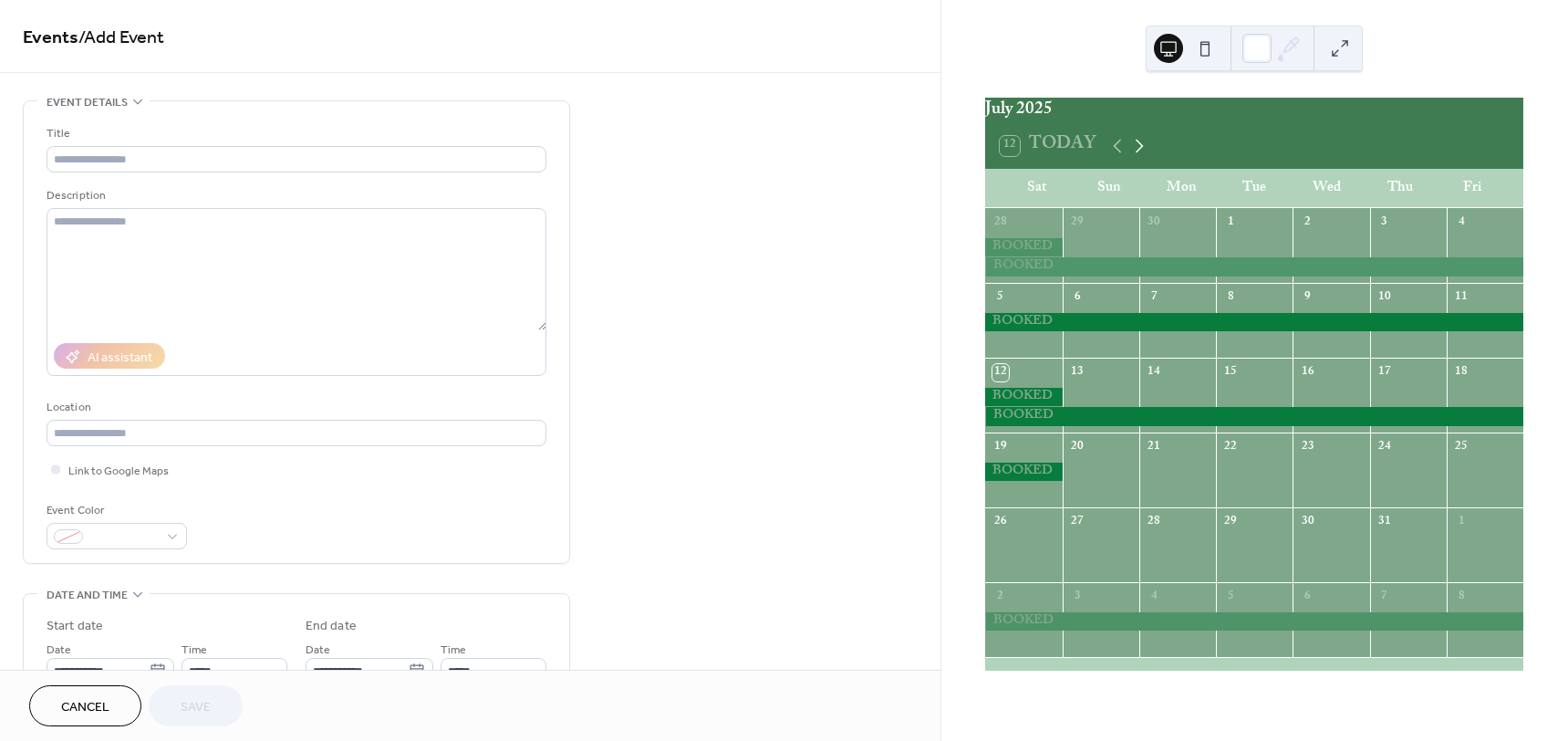 click 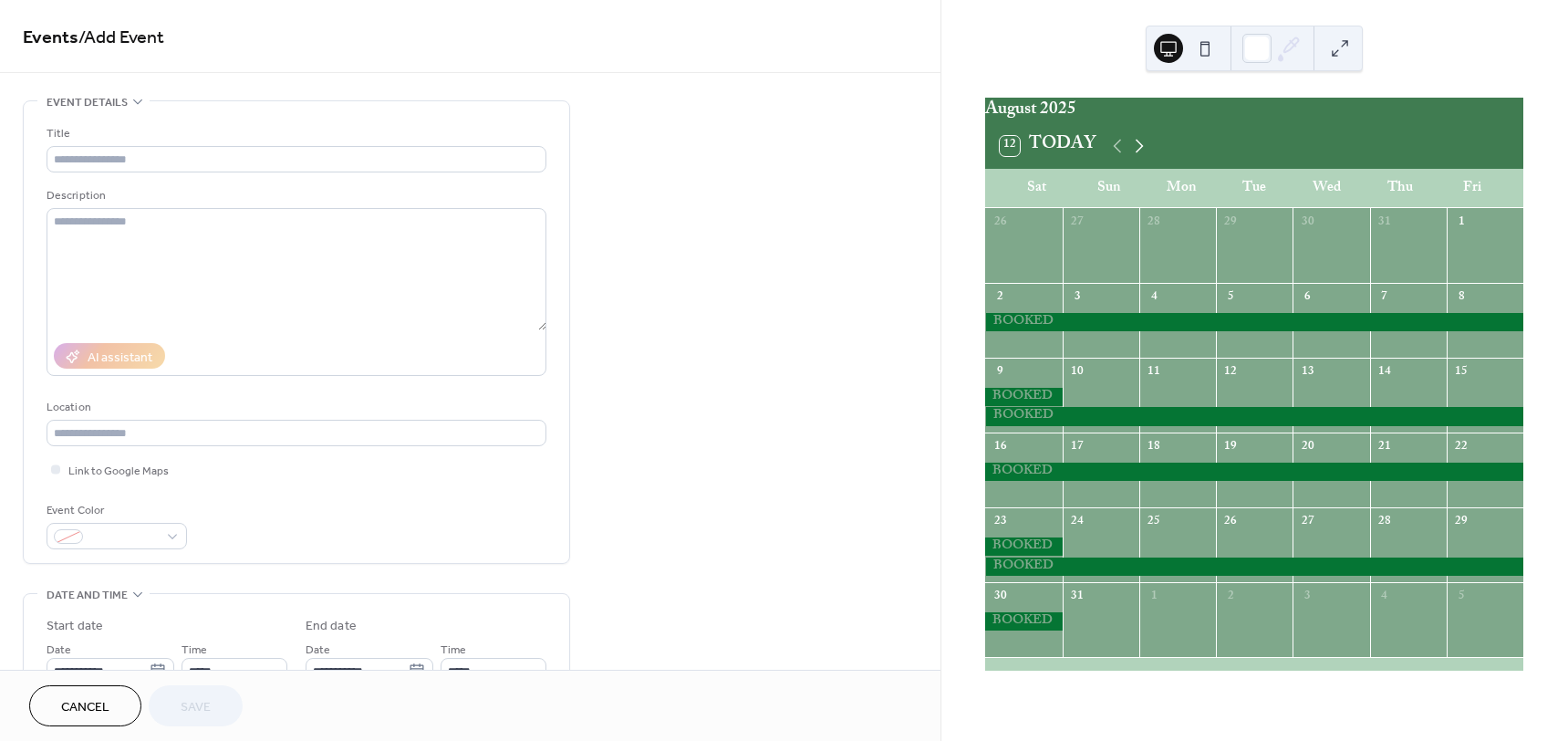 click 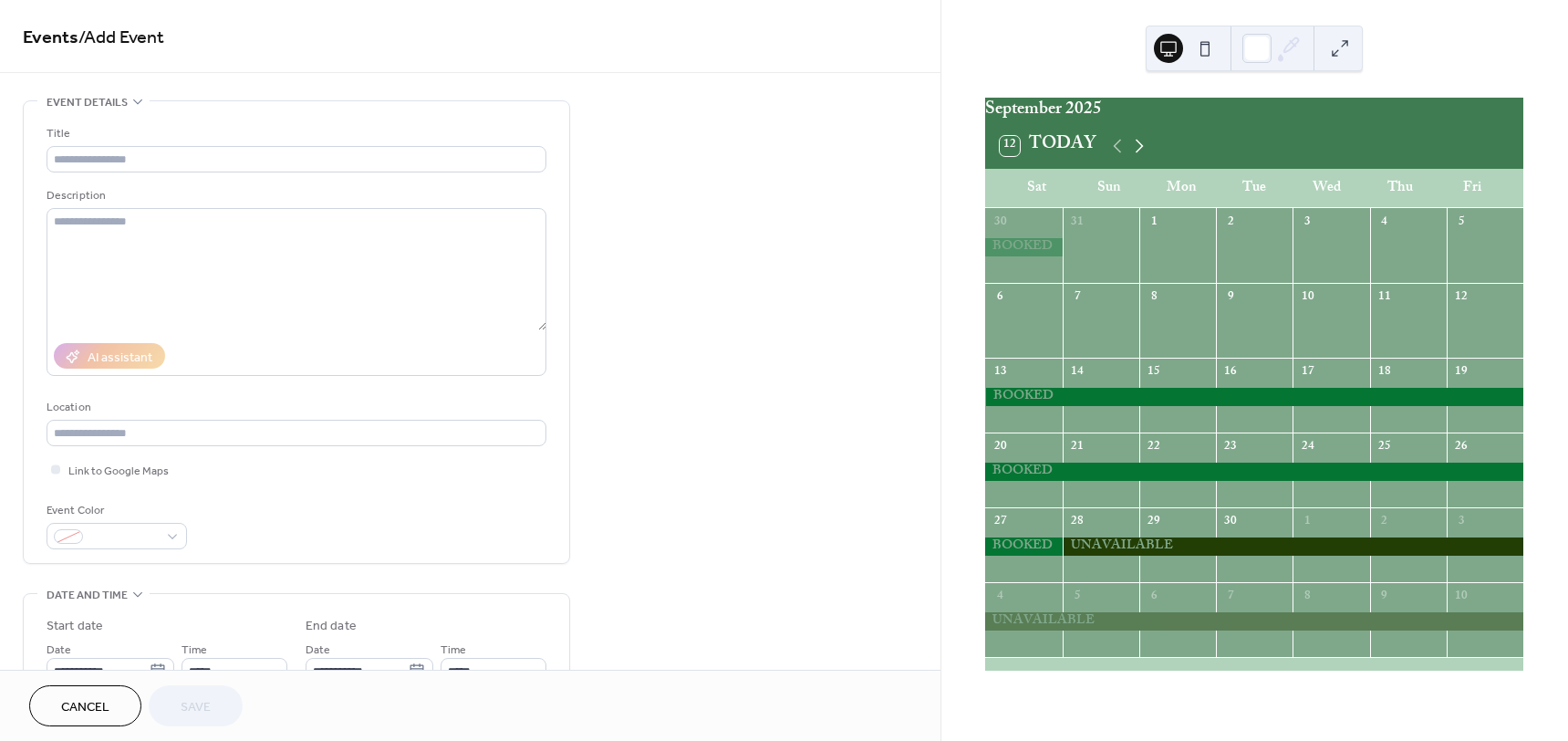 click 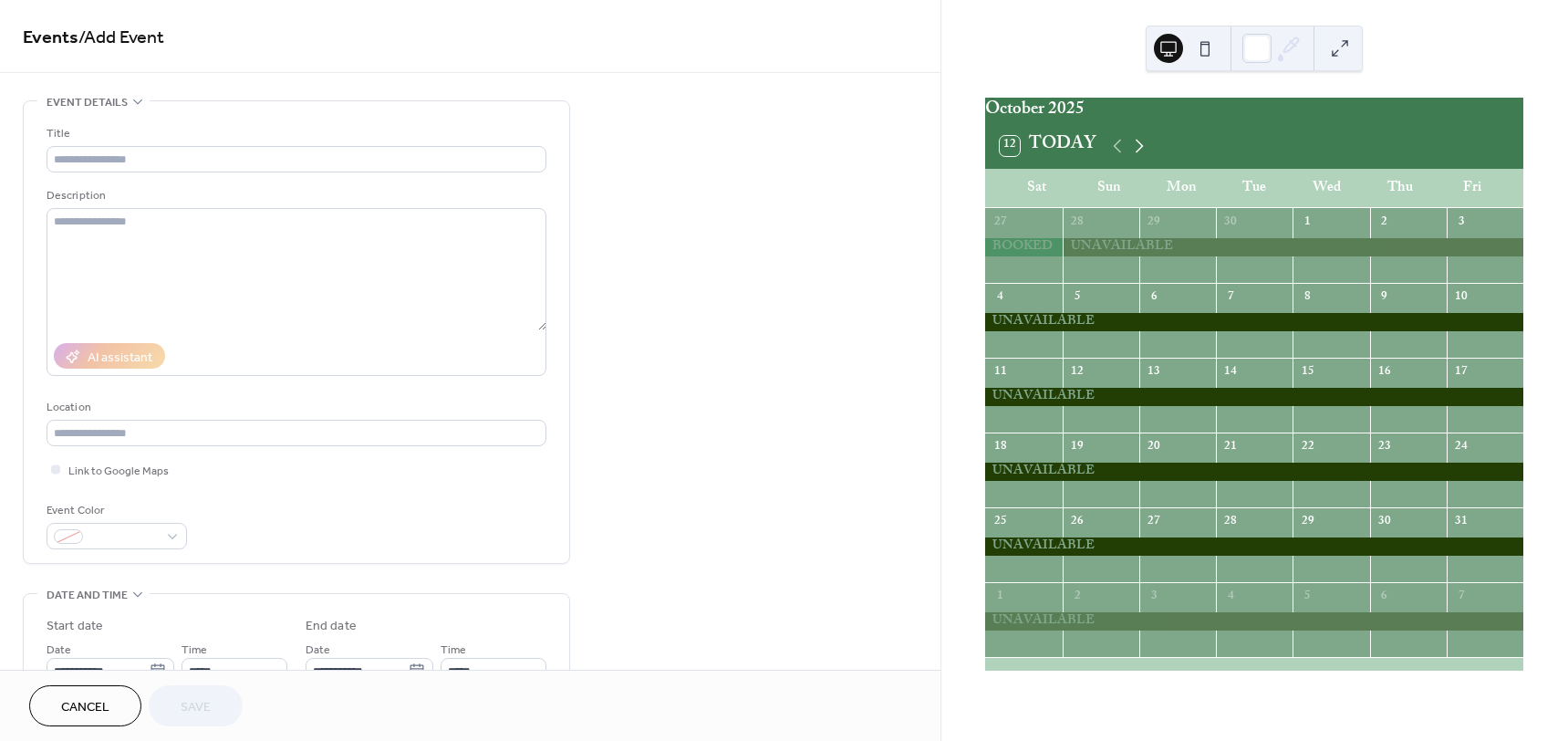 click 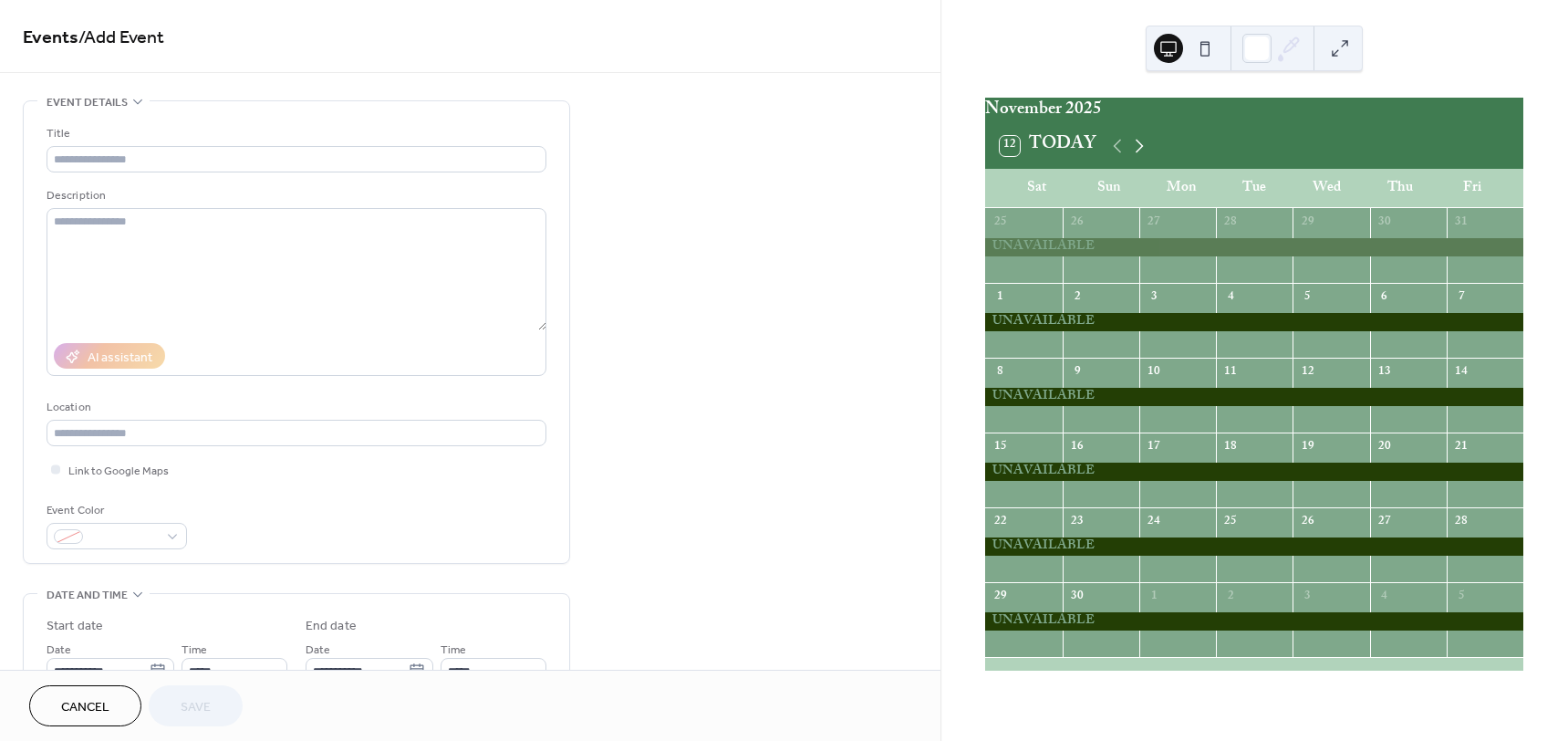 click 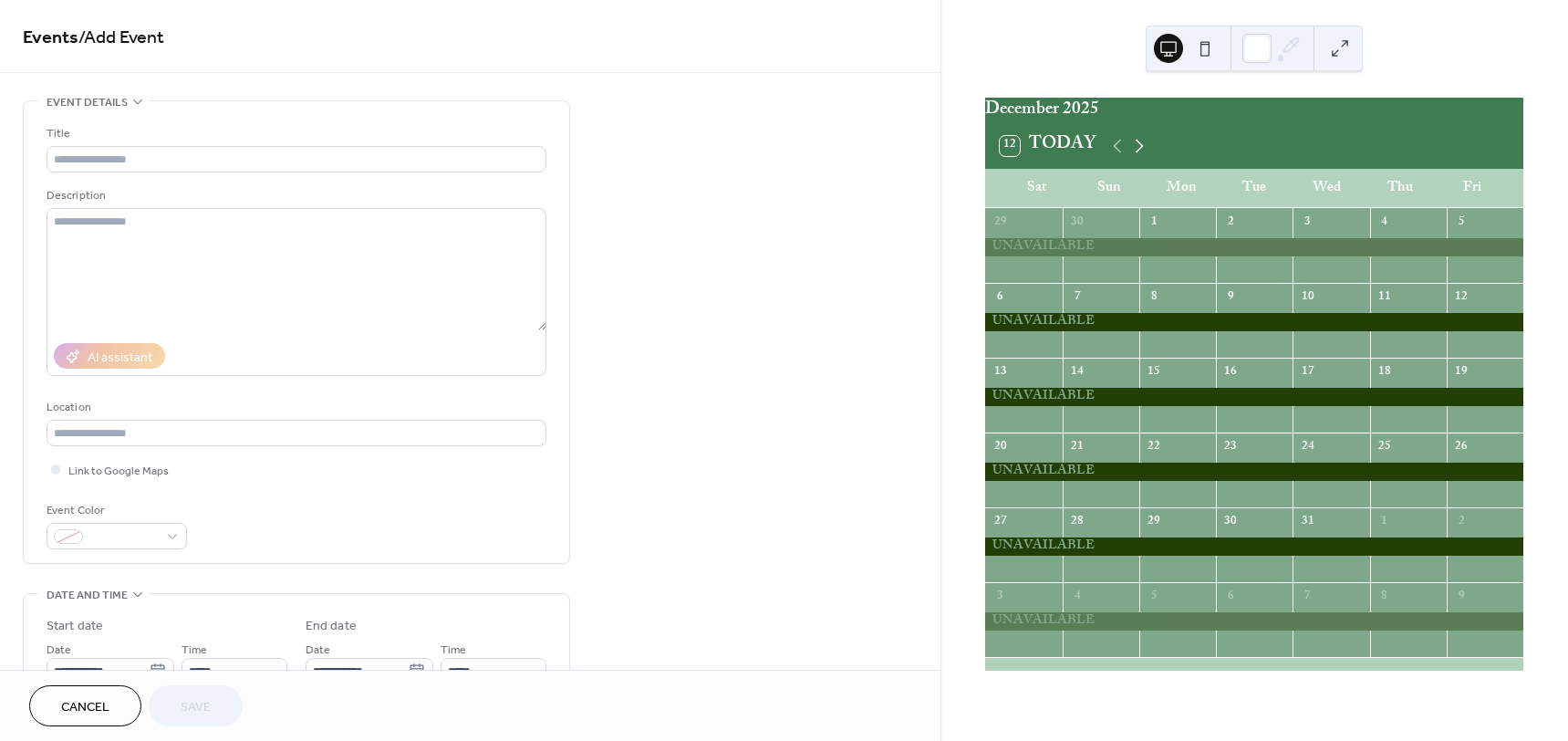 click 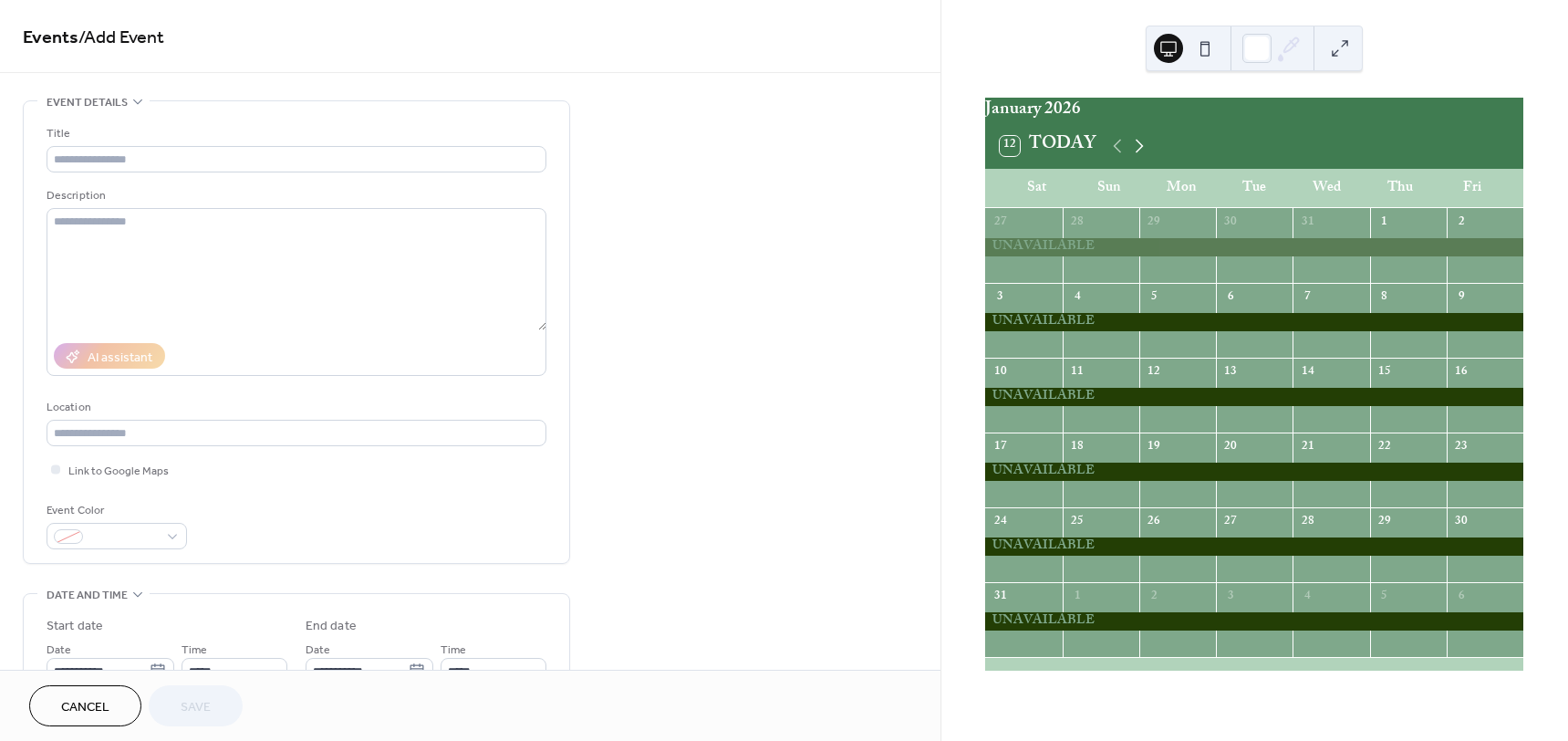 click 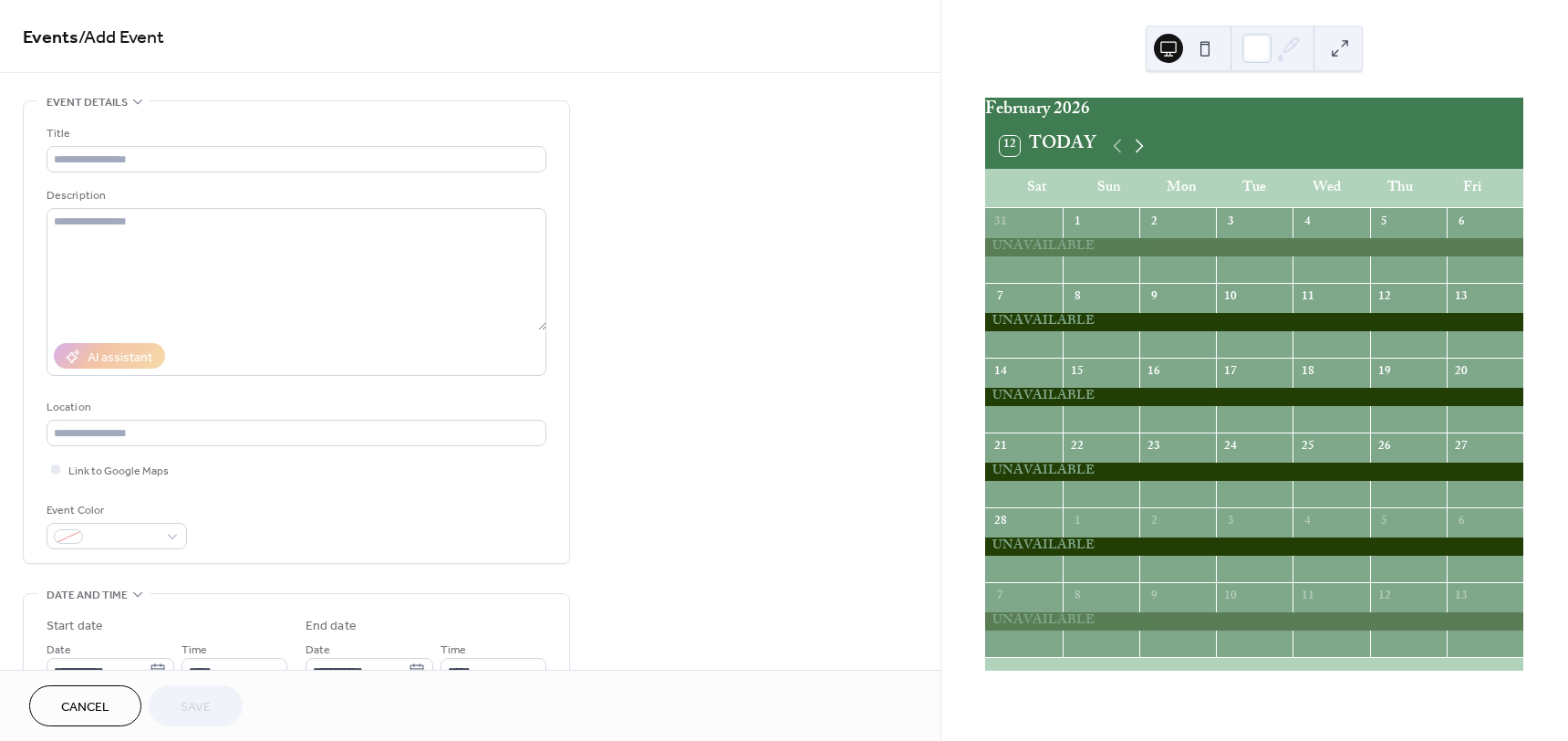 click 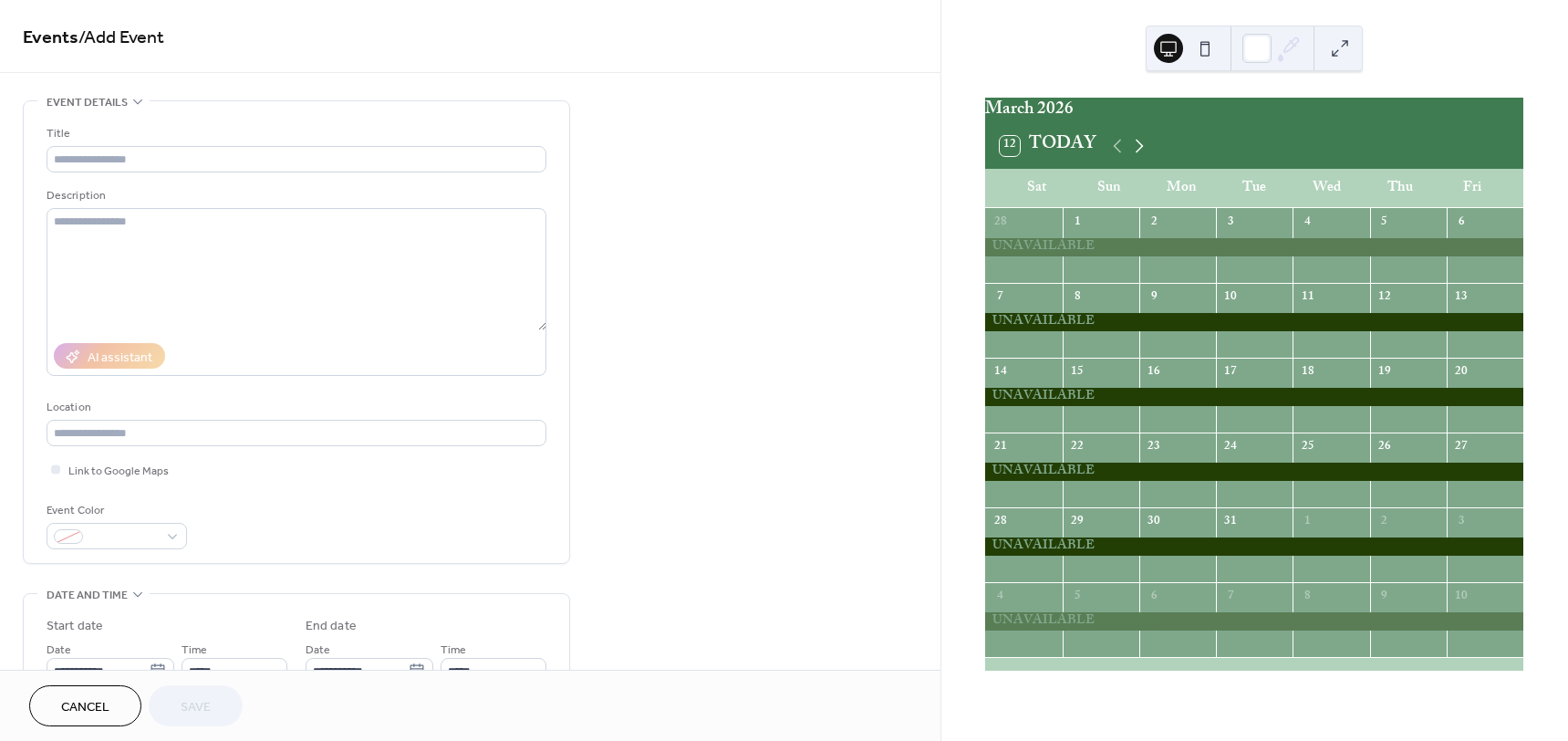 click 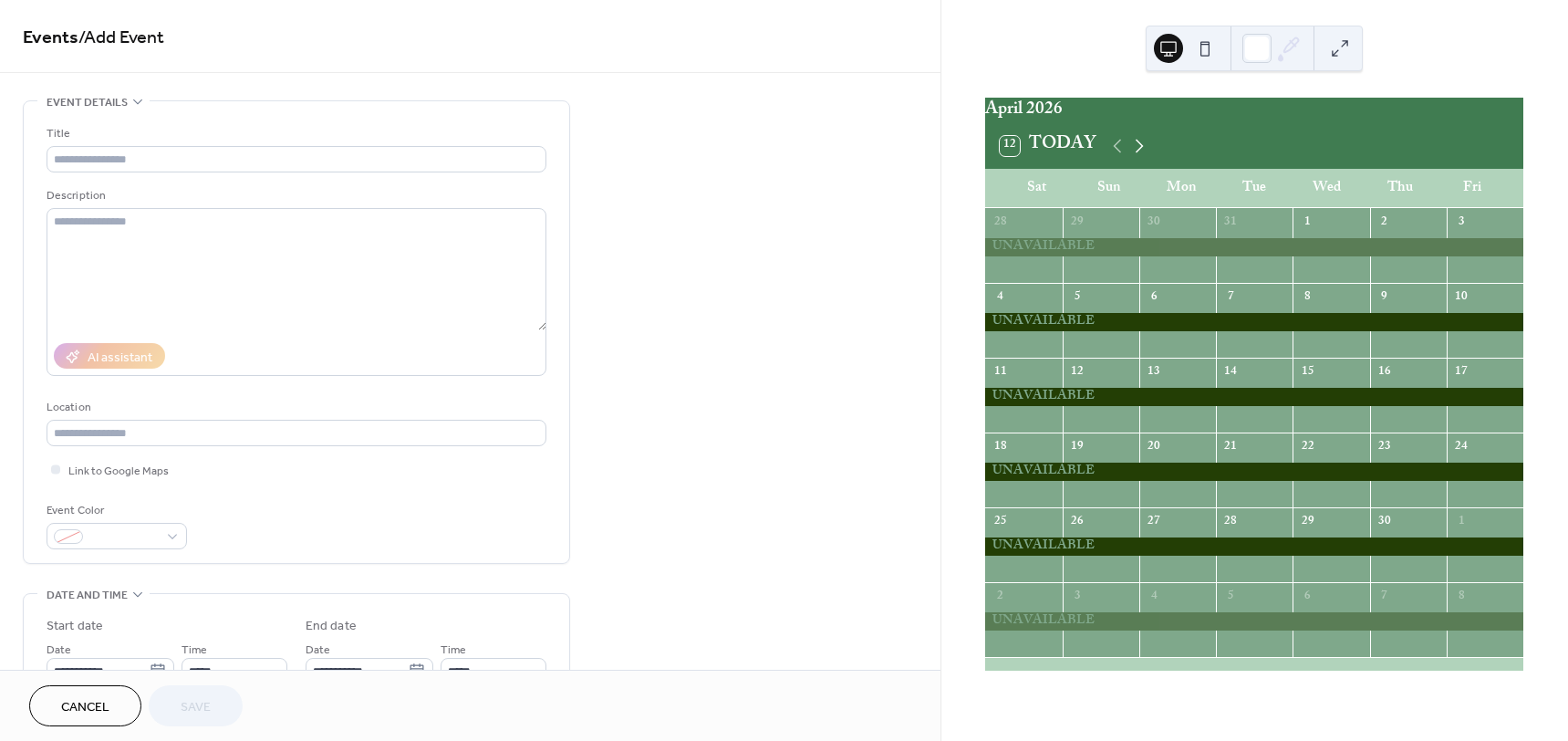 click 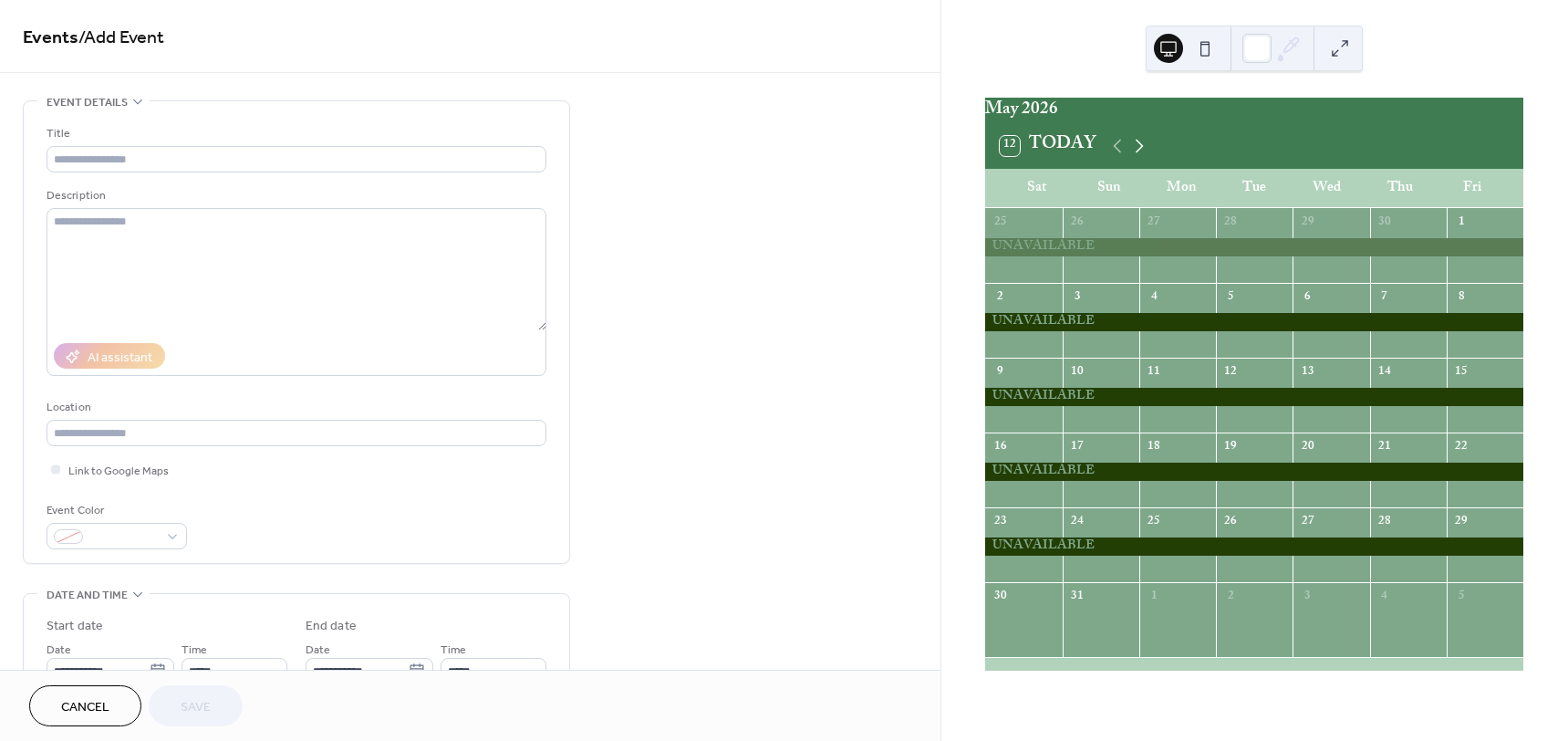click 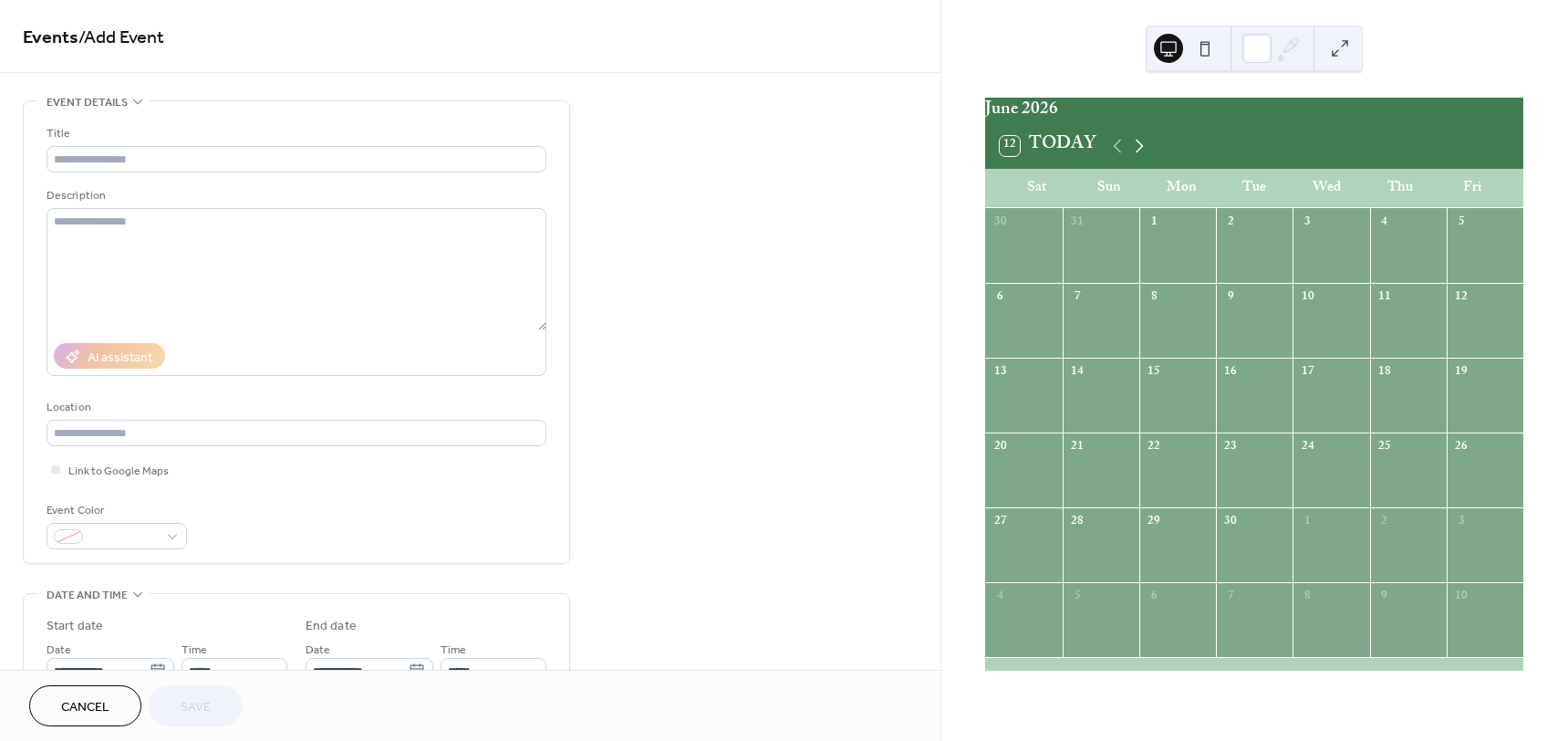 click 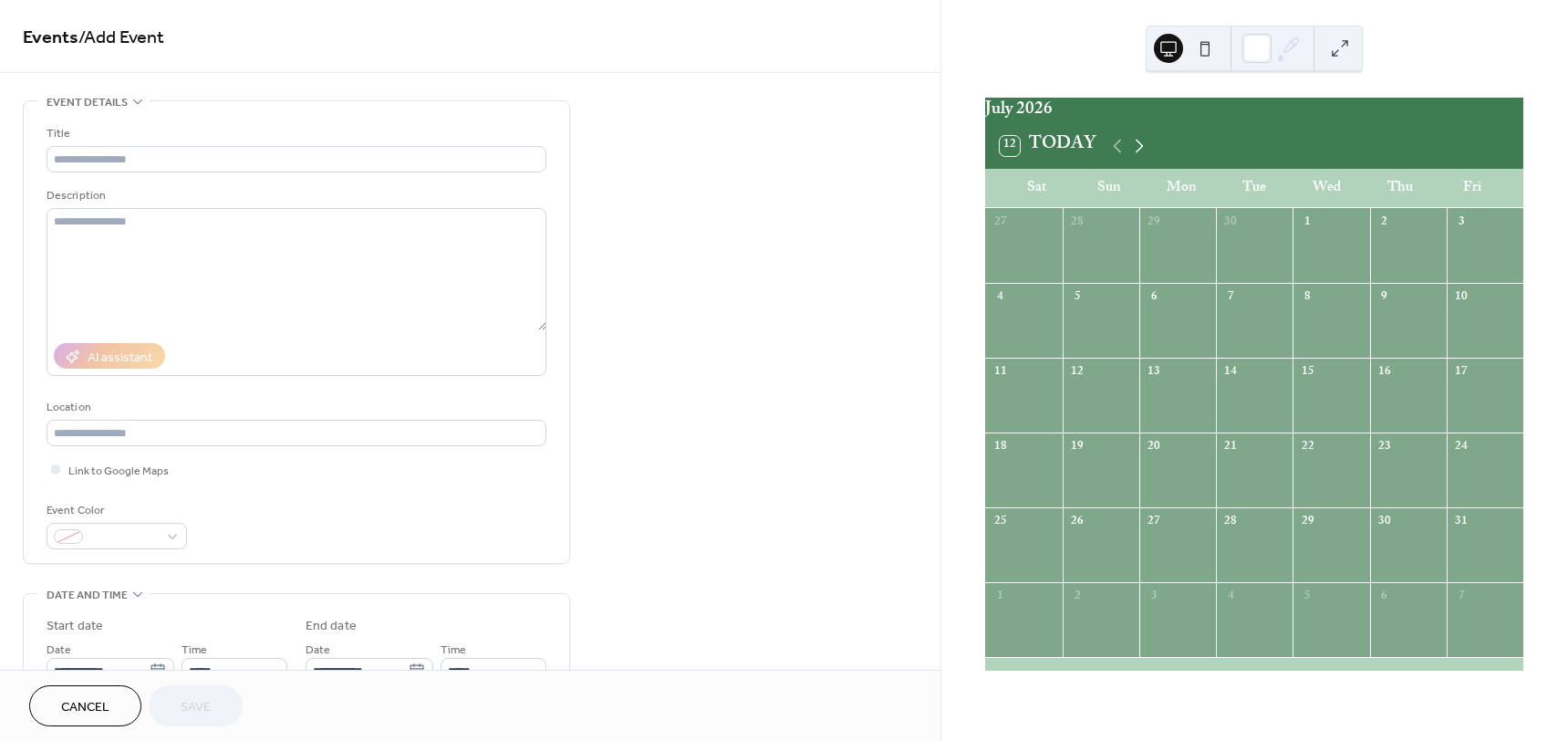 click 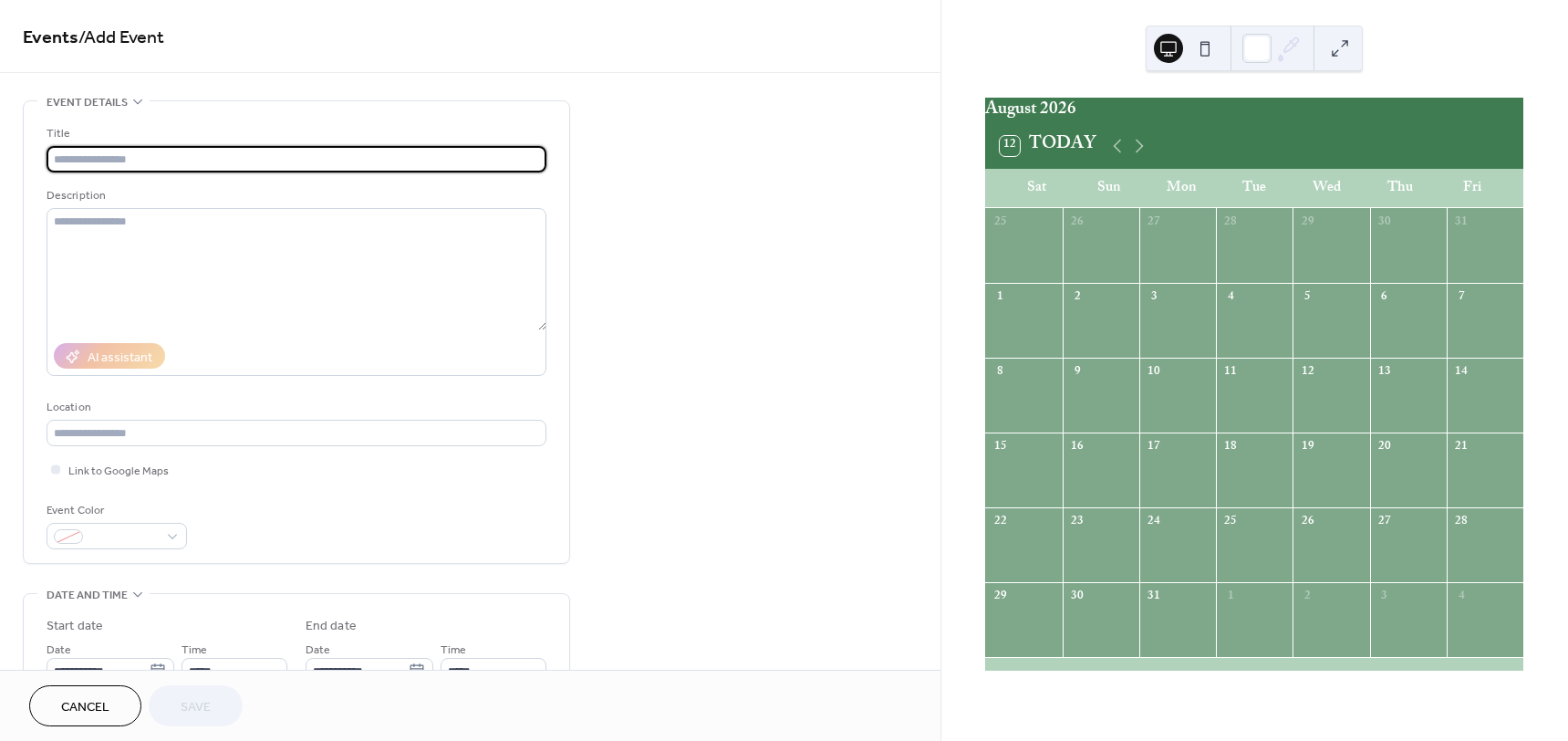 click at bounding box center (296, 159) 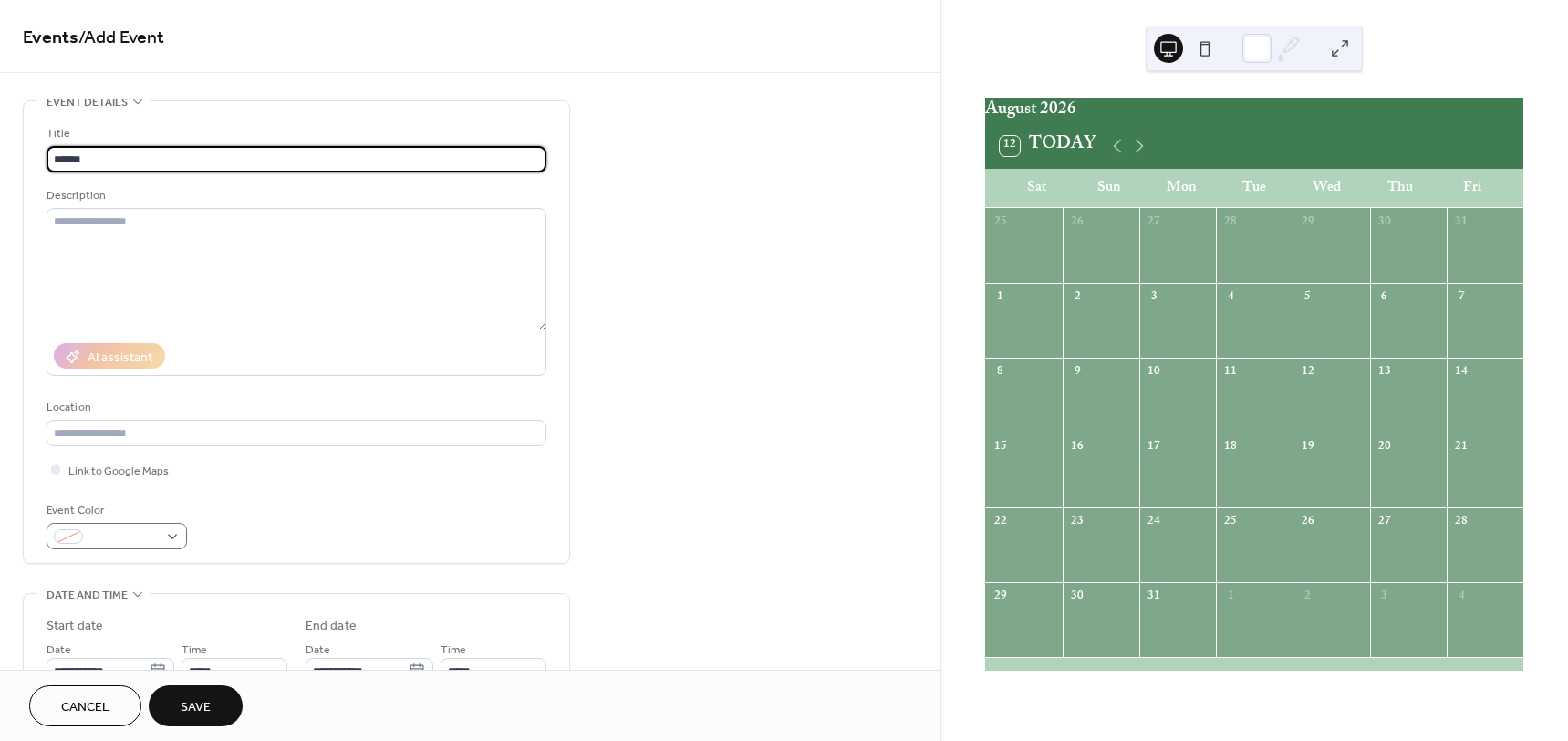 type on "******" 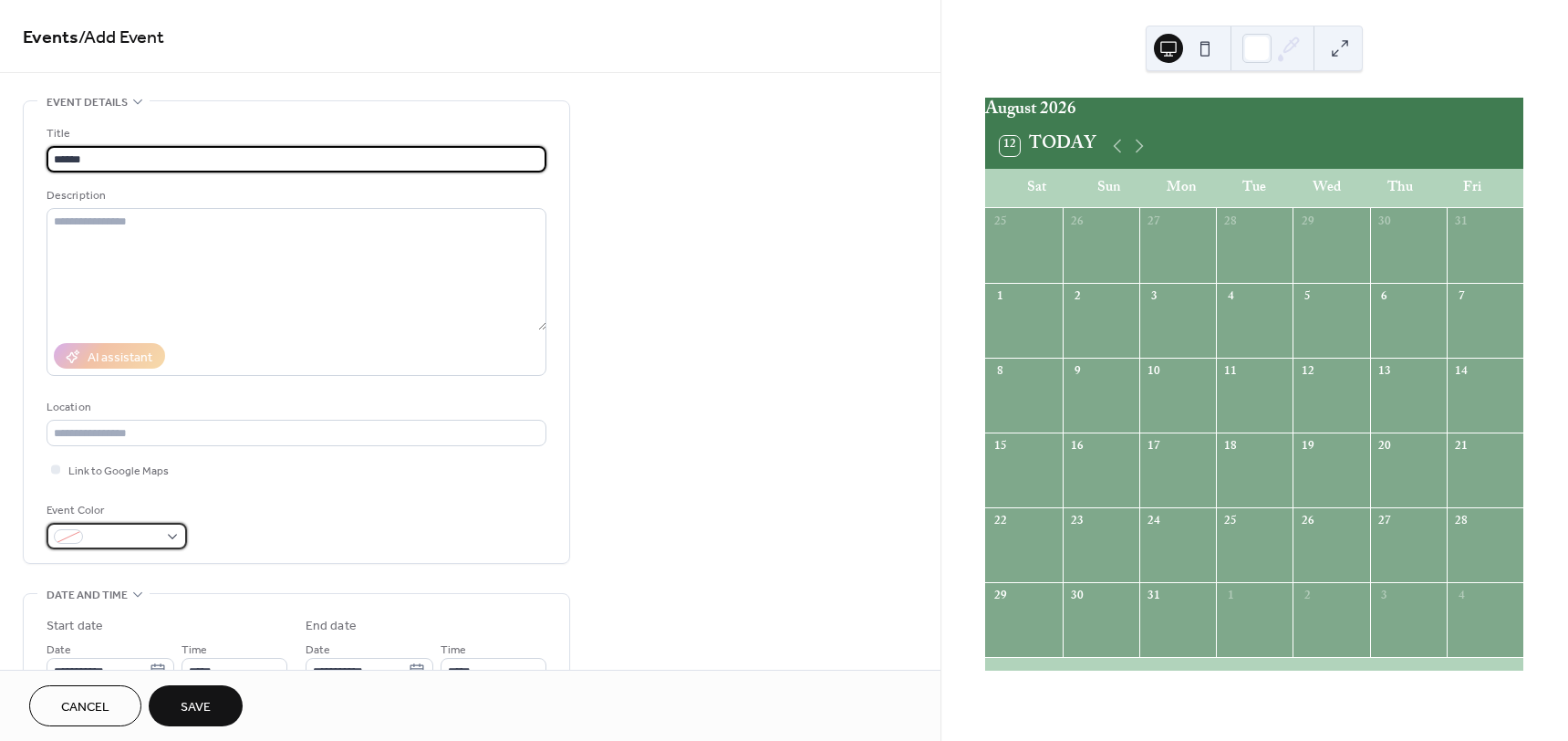 click at bounding box center [117, 536] 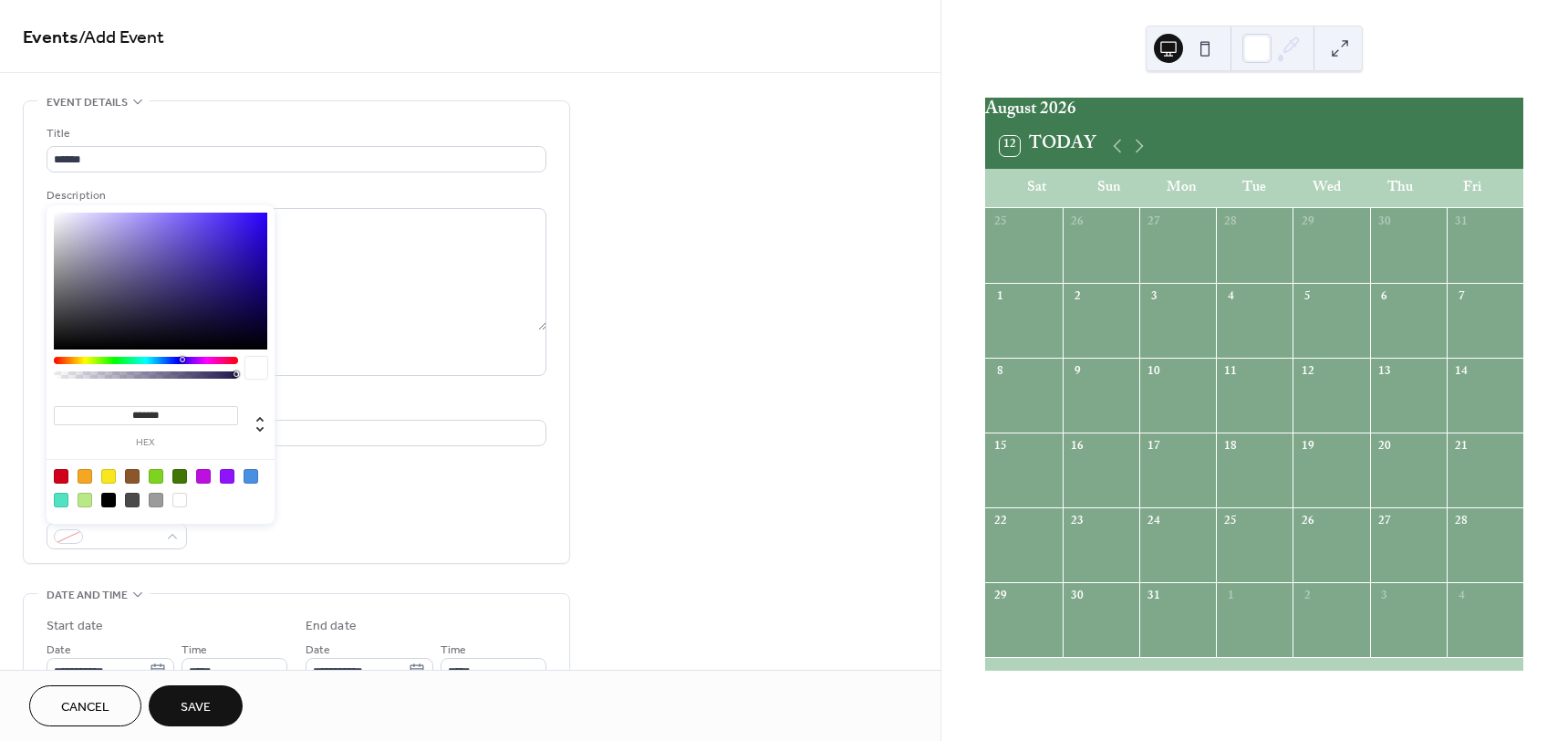 click at bounding box center [161, 487] 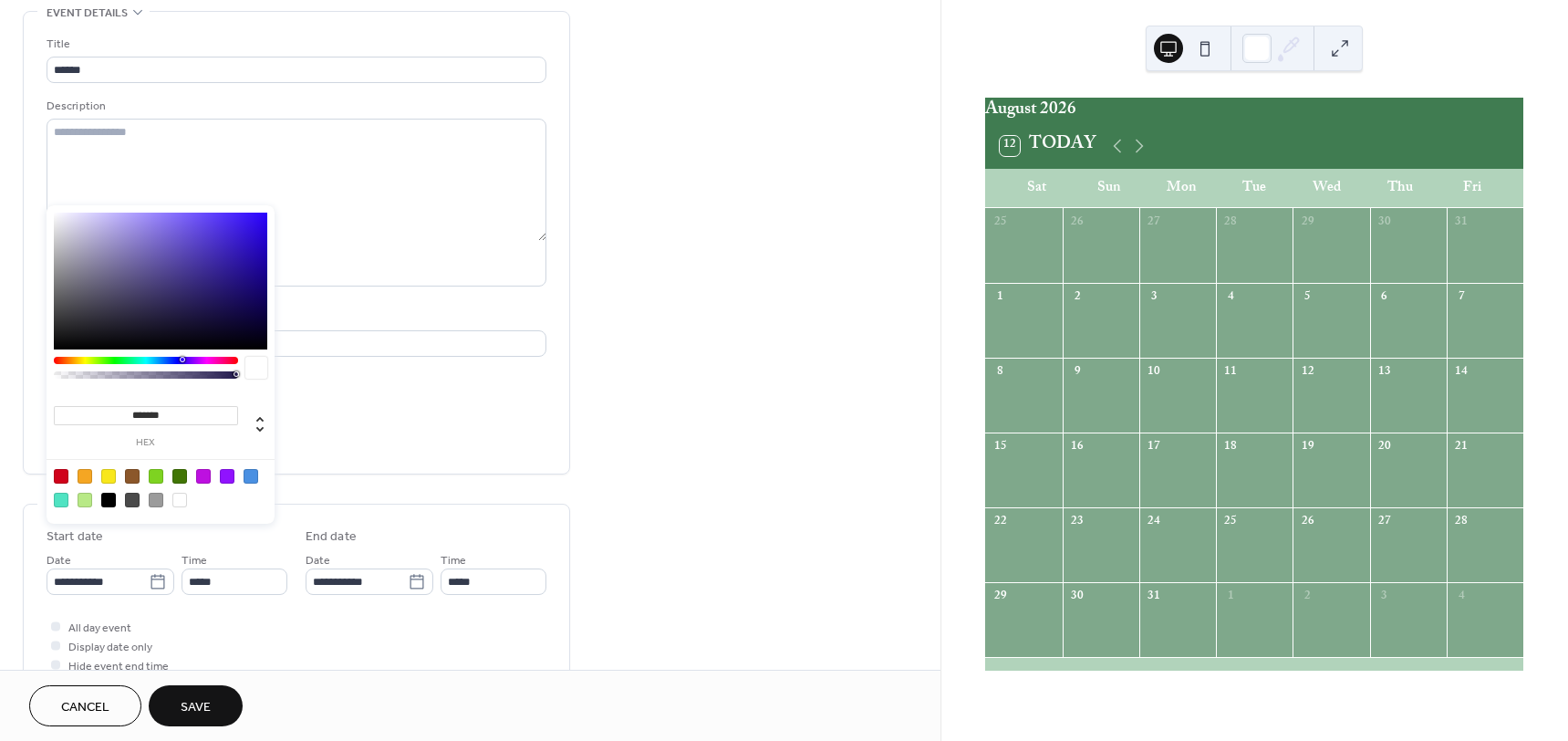 scroll, scrollTop: 93, scrollLeft: 0, axis: vertical 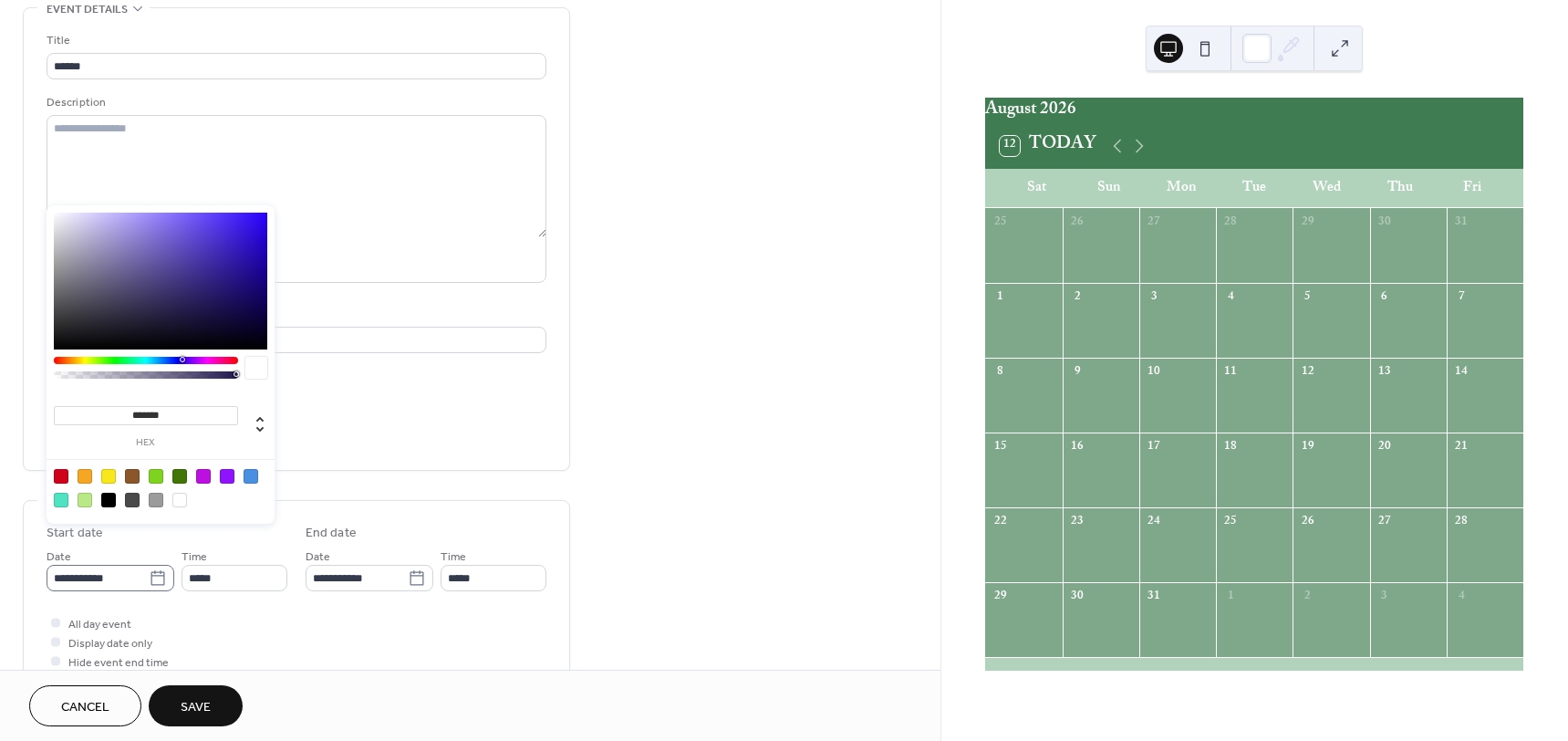 click 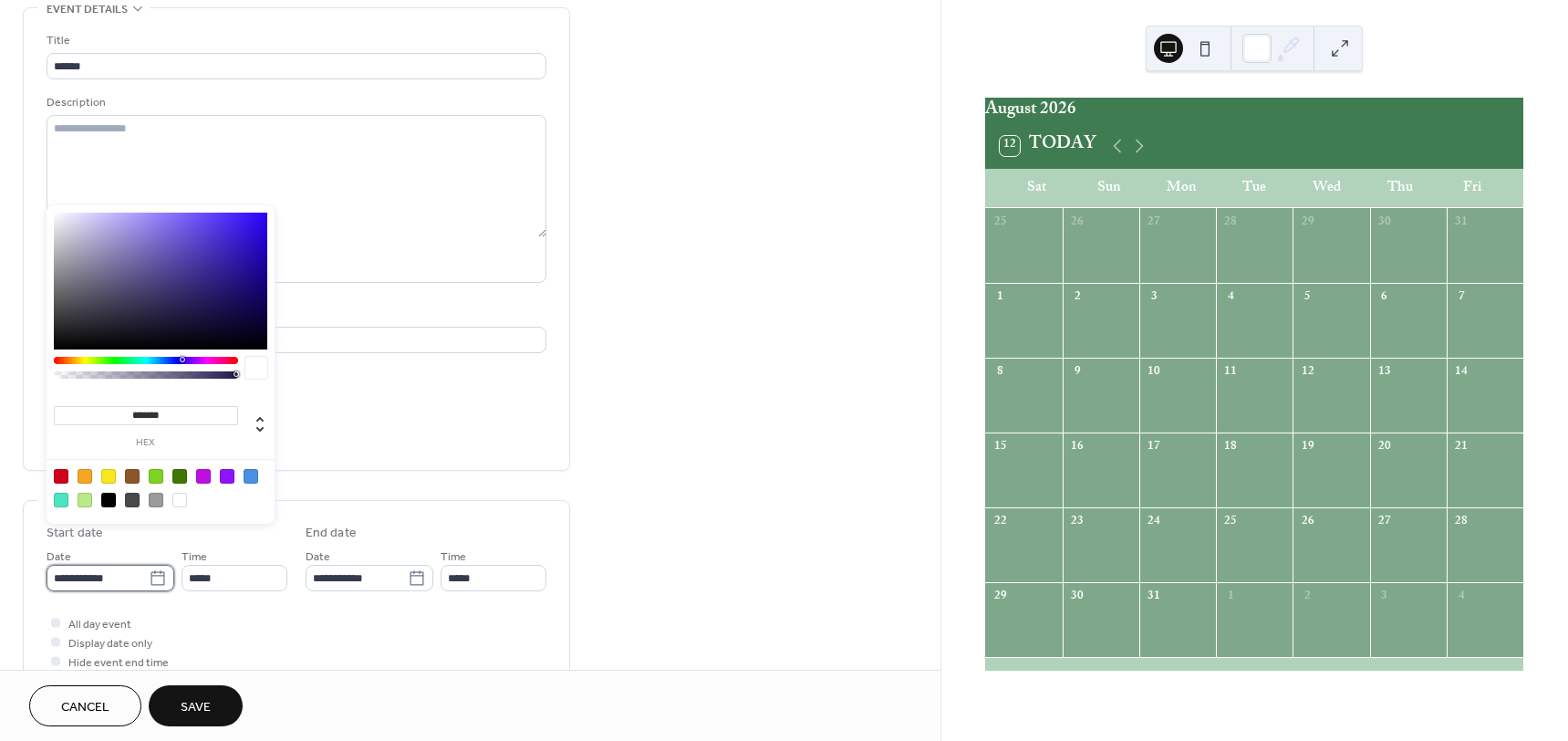 click on "**********" at bounding box center (98, 578) 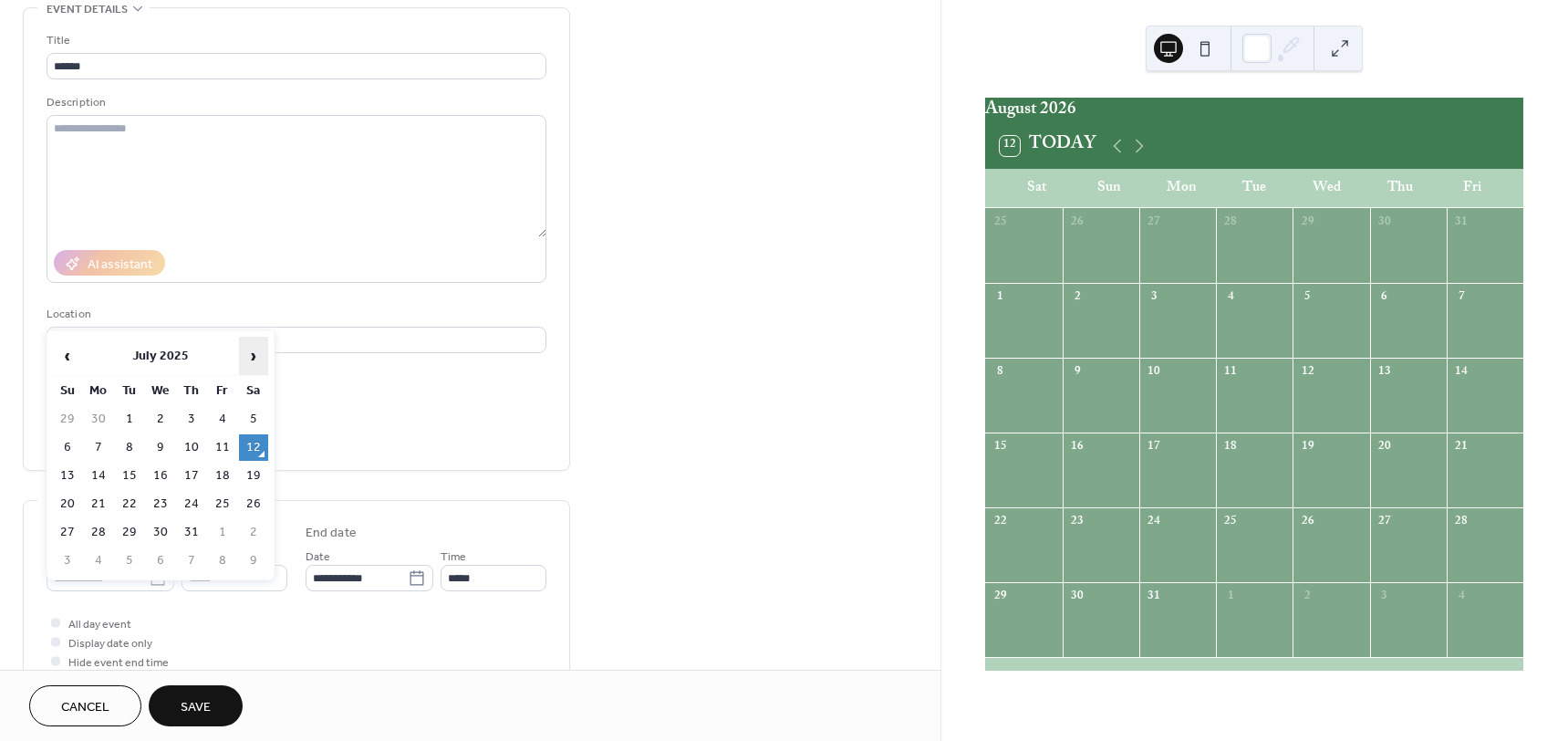 click on "›" at bounding box center (254, 356) 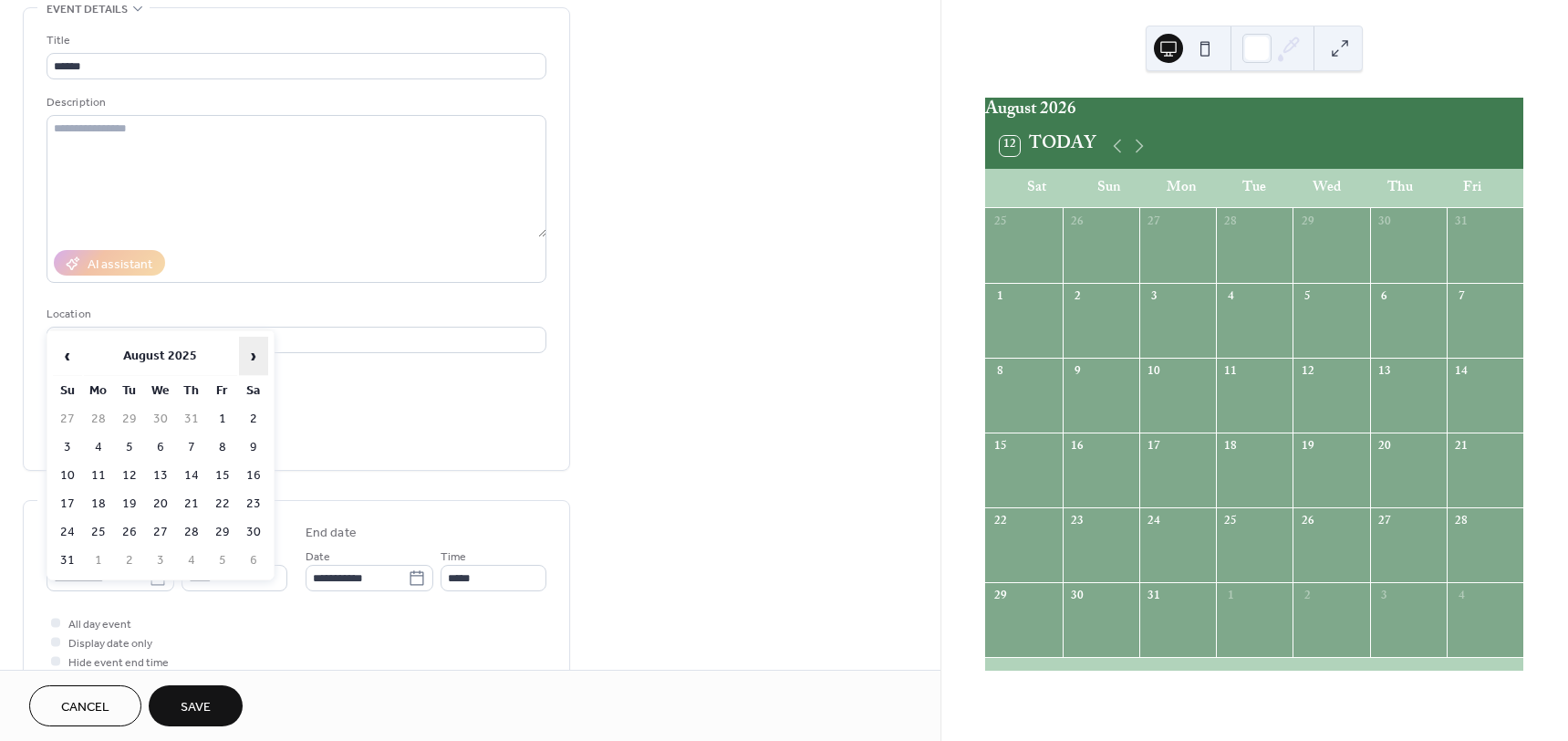click on "›" at bounding box center [254, 356] 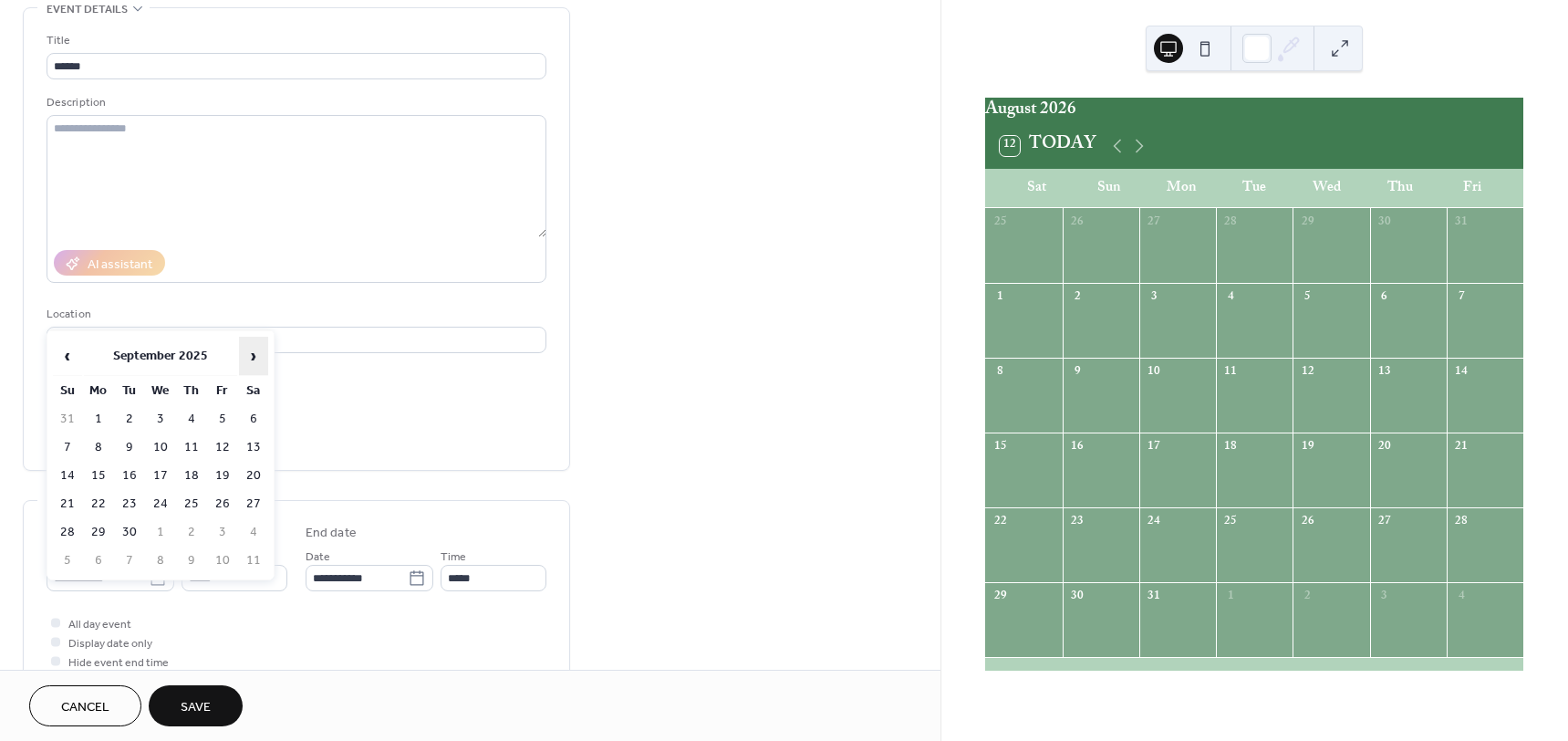 click on "›" at bounding box center [254, 356] 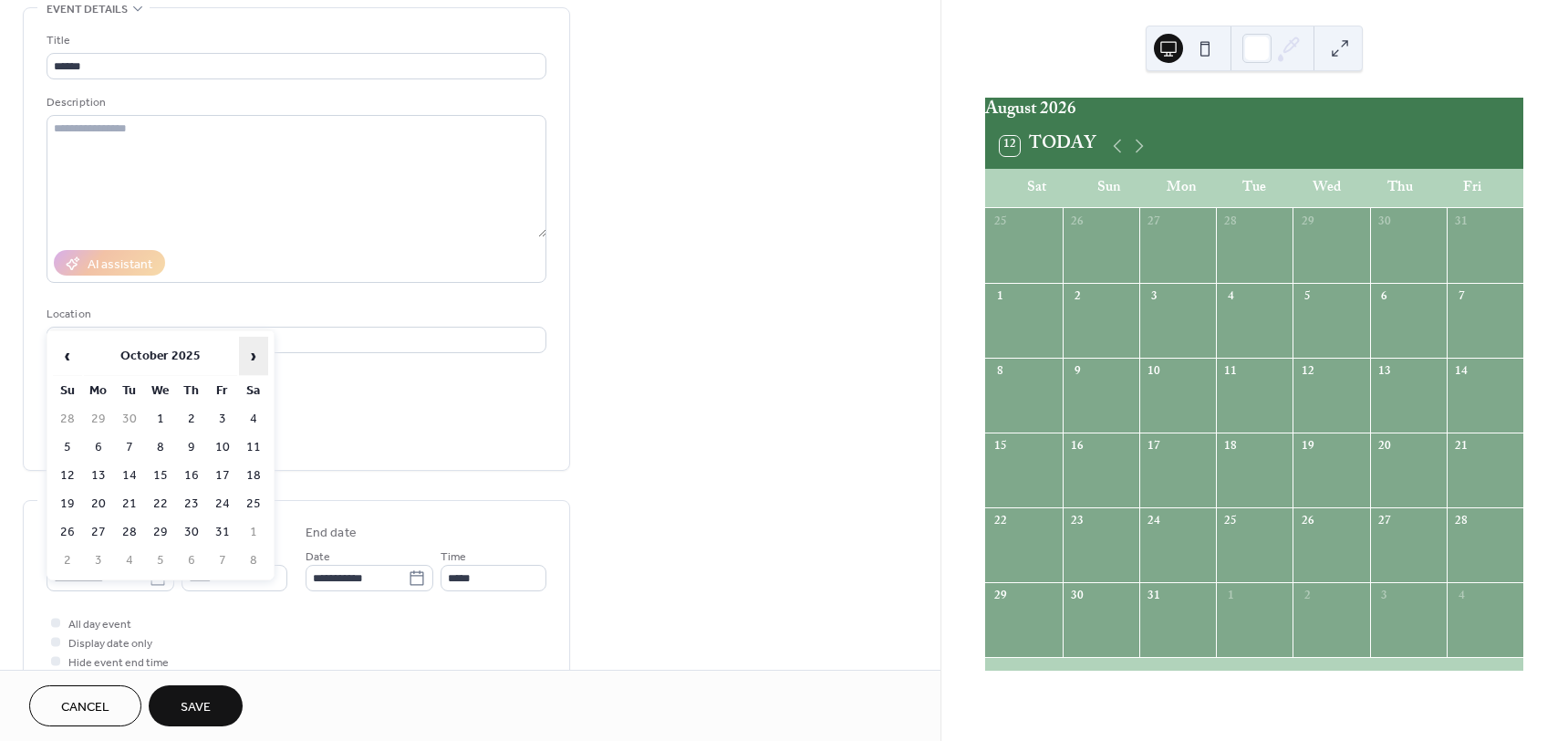 click on "›" at bounding box center [254, 356] 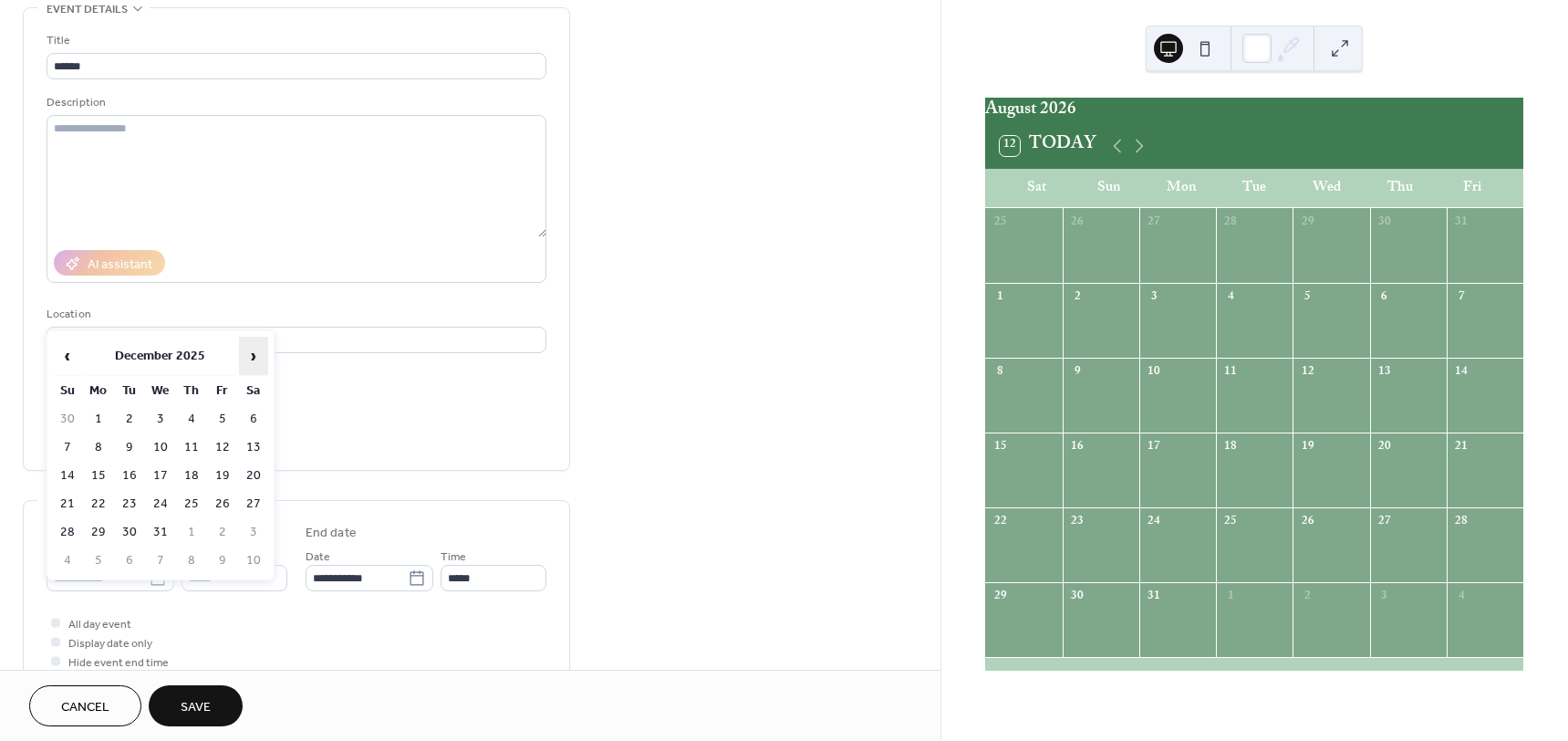click on "›" at bounding box center [254, 356] 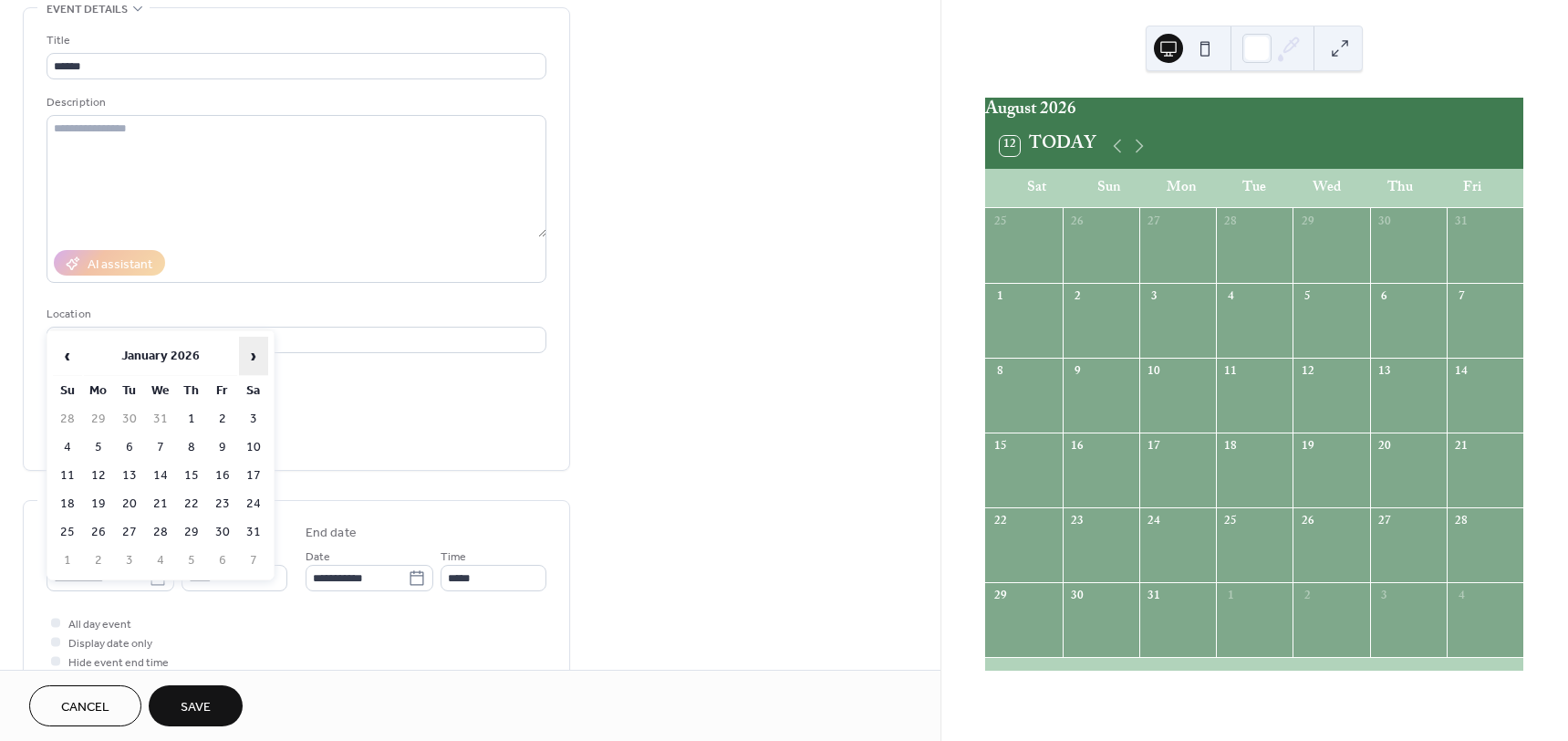 click on "›" at bounding box center (254, 356) 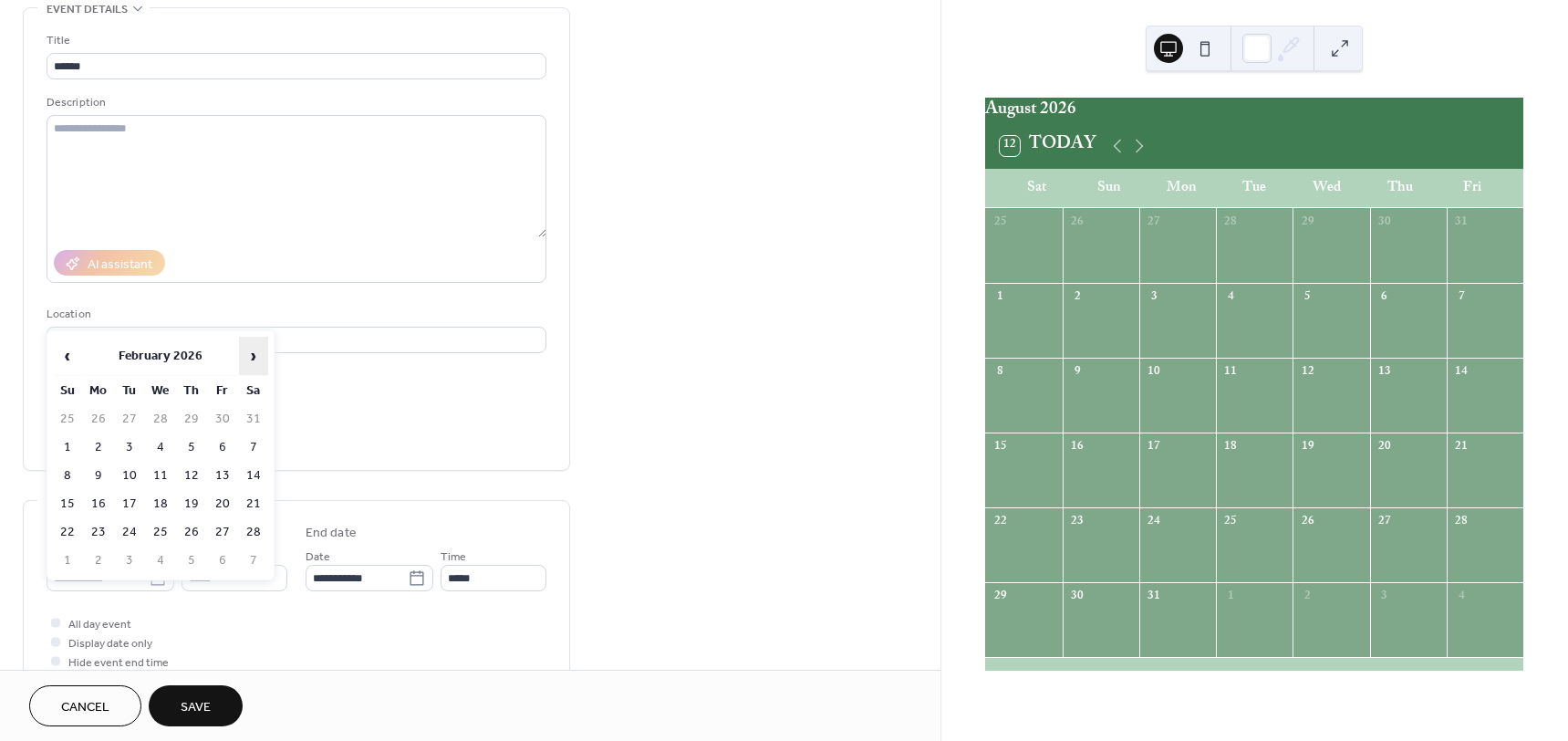 click on "›" at bounding box center (254, 356) 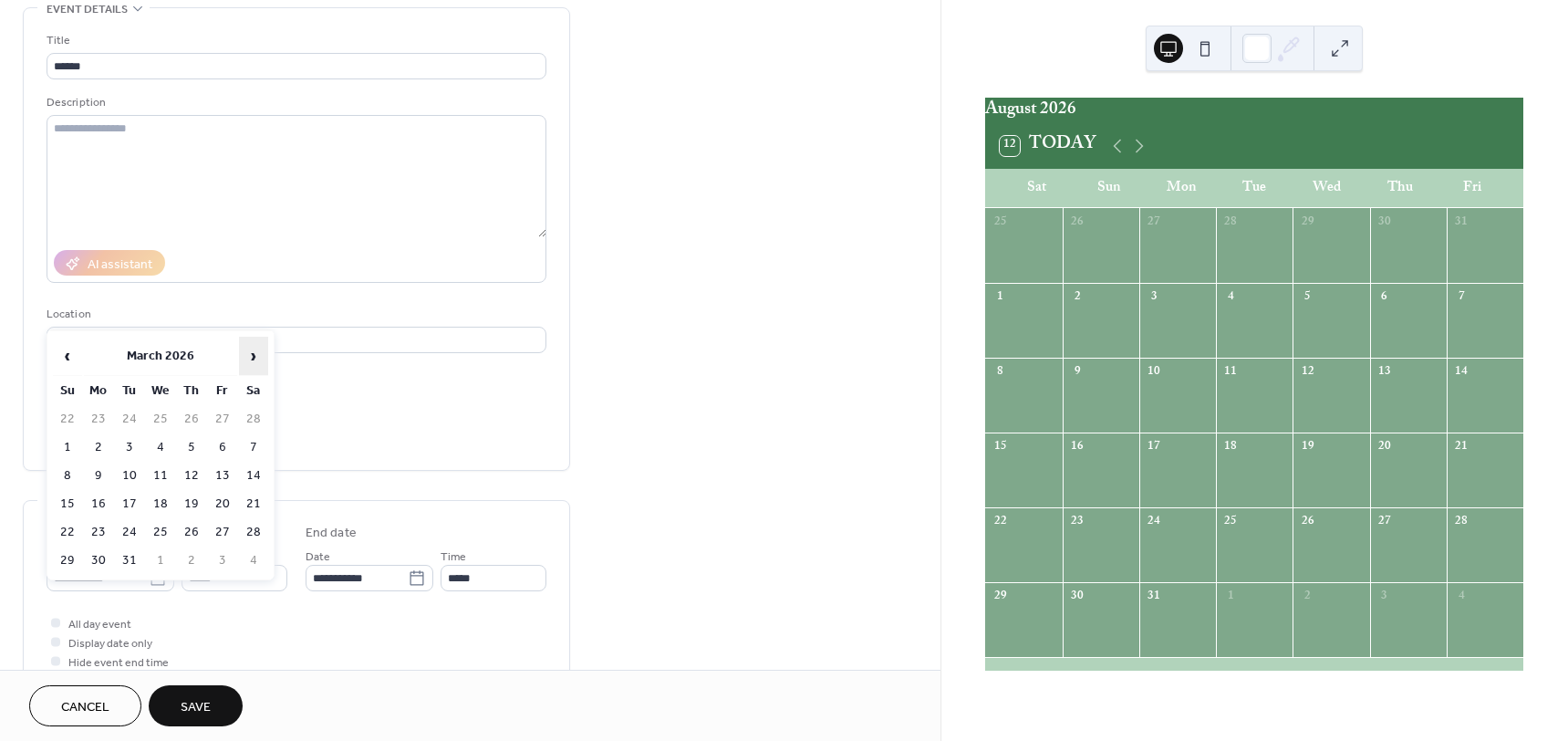 click on "›" at bounding box center (254, 356) 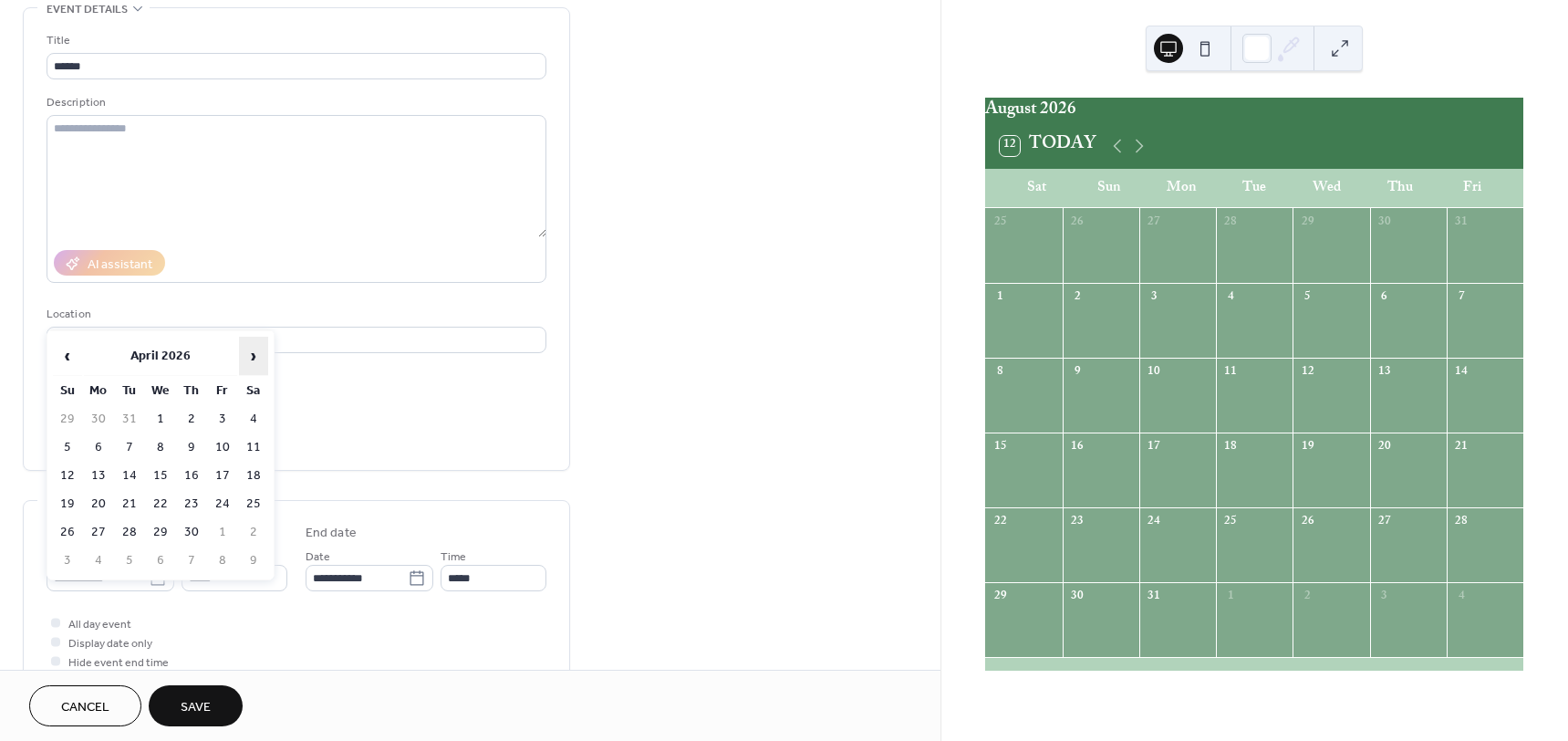 click on "›" at bounding box center (254, 356) 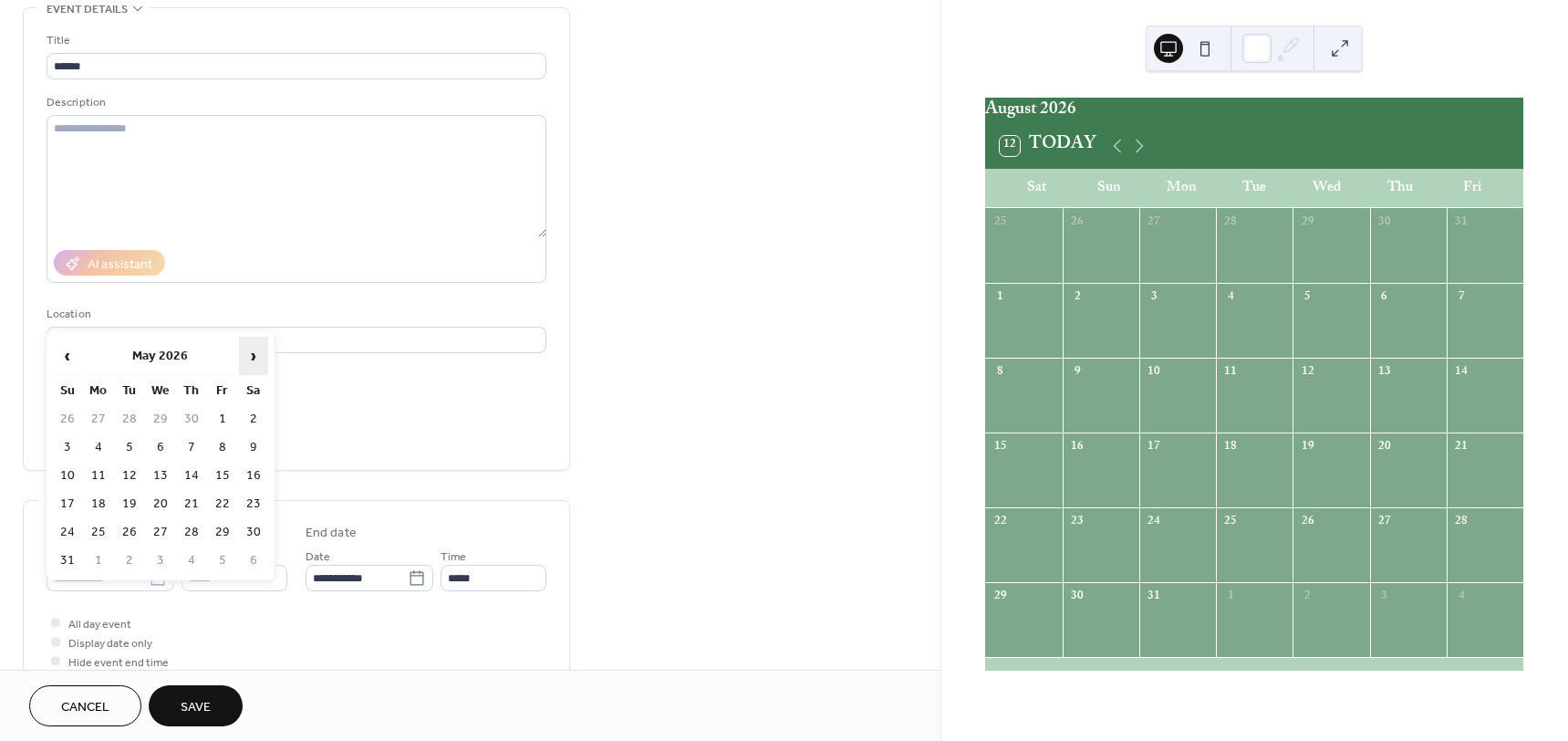 click on "›" at bounding box center [254, 356] 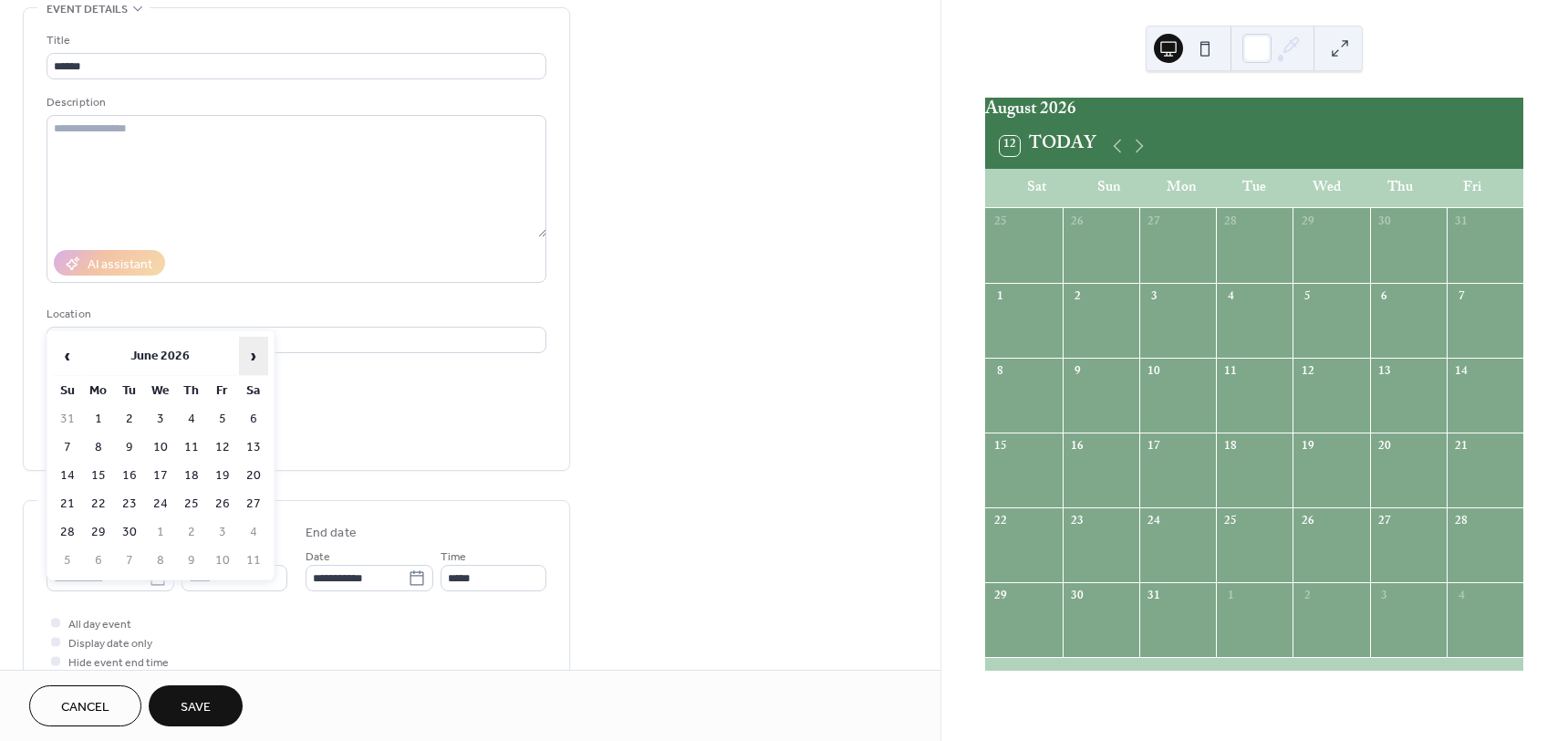 click on "›" at bounding box center (254, 356) 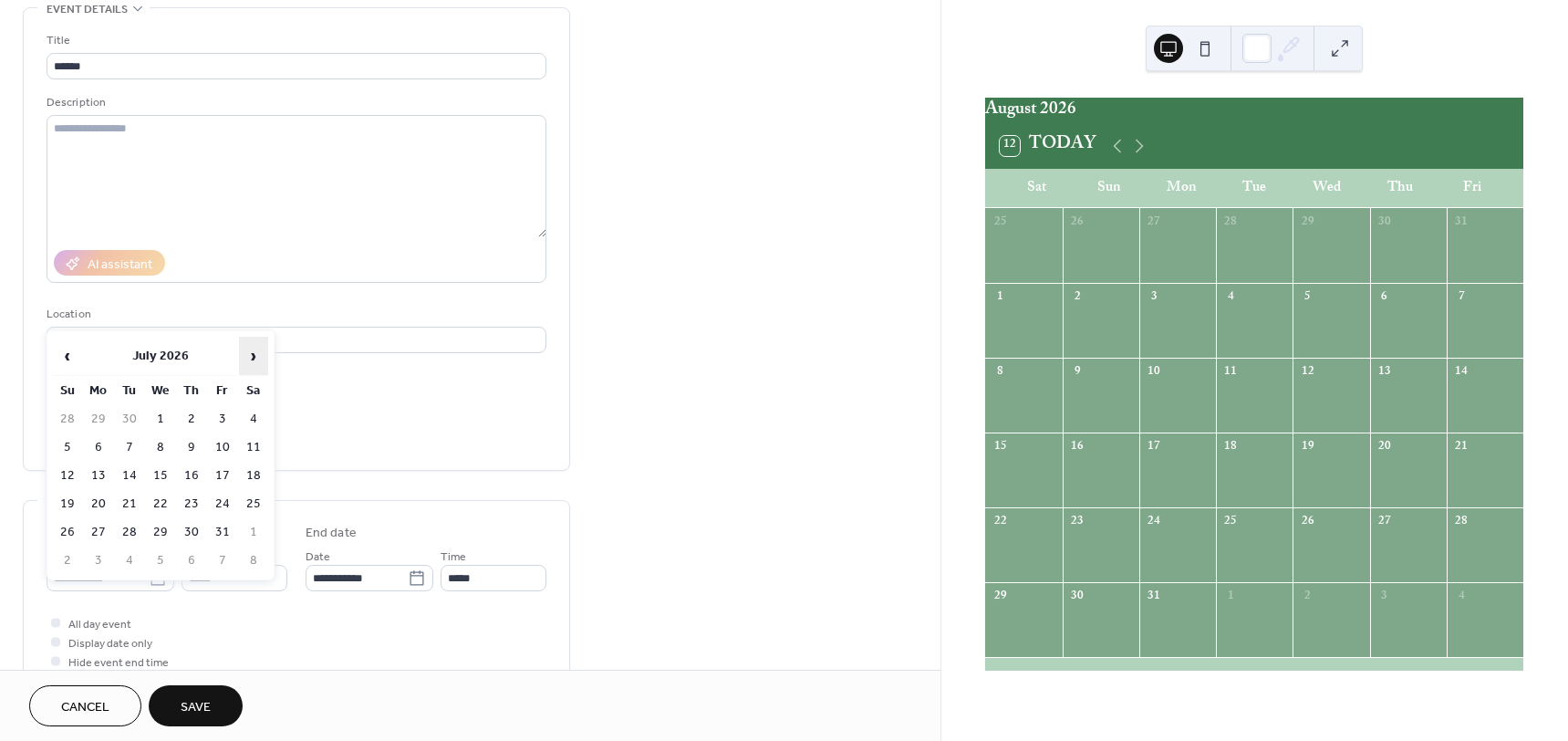 click on "›" at bounding box center (254, 356) 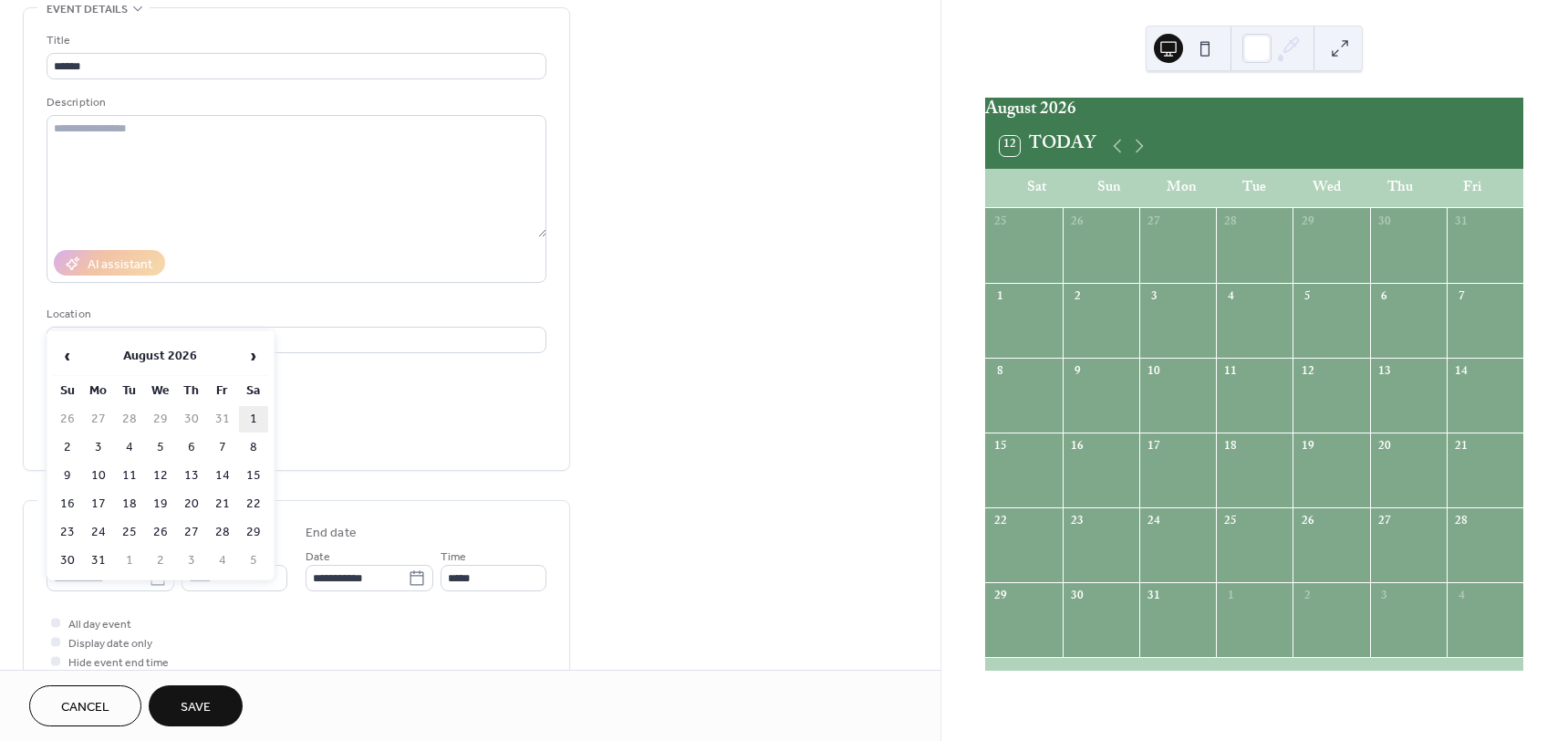 click on "1" at bounding box center [254, 419] 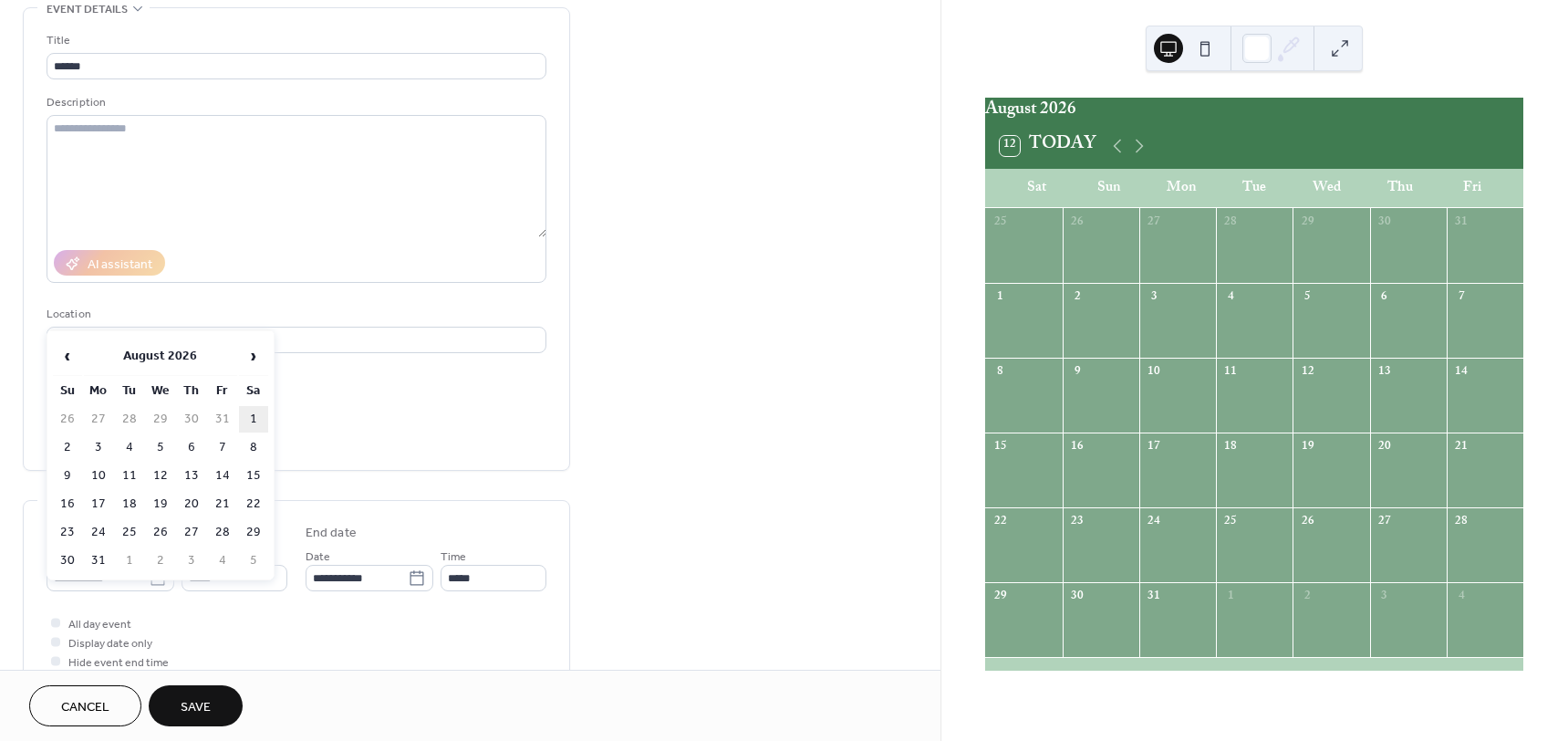 type on "**********" 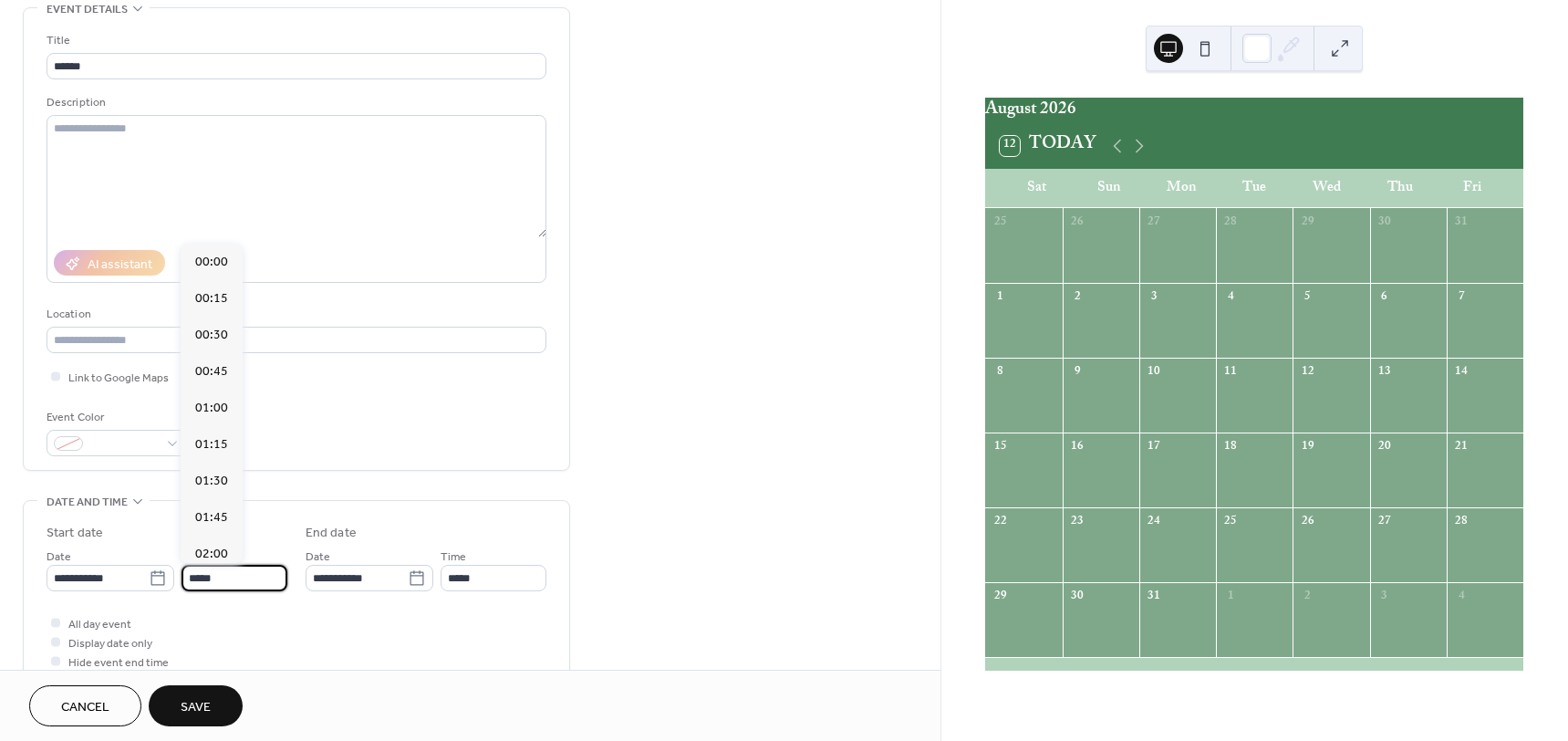 scroll, scrollTop: 1767, scrollLeft: 0, axis: vertical 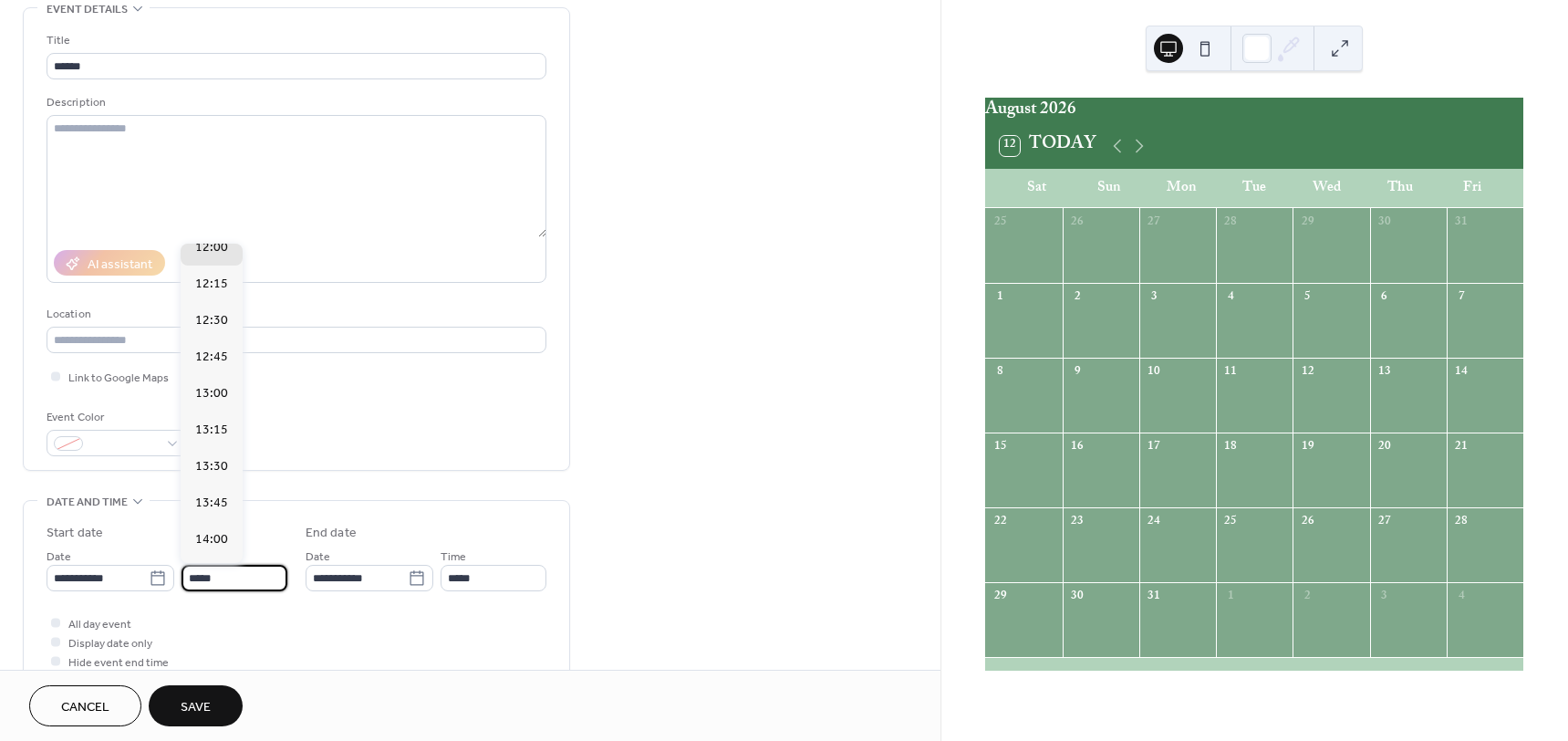 click on "*****" at bounding box center (234, 578) 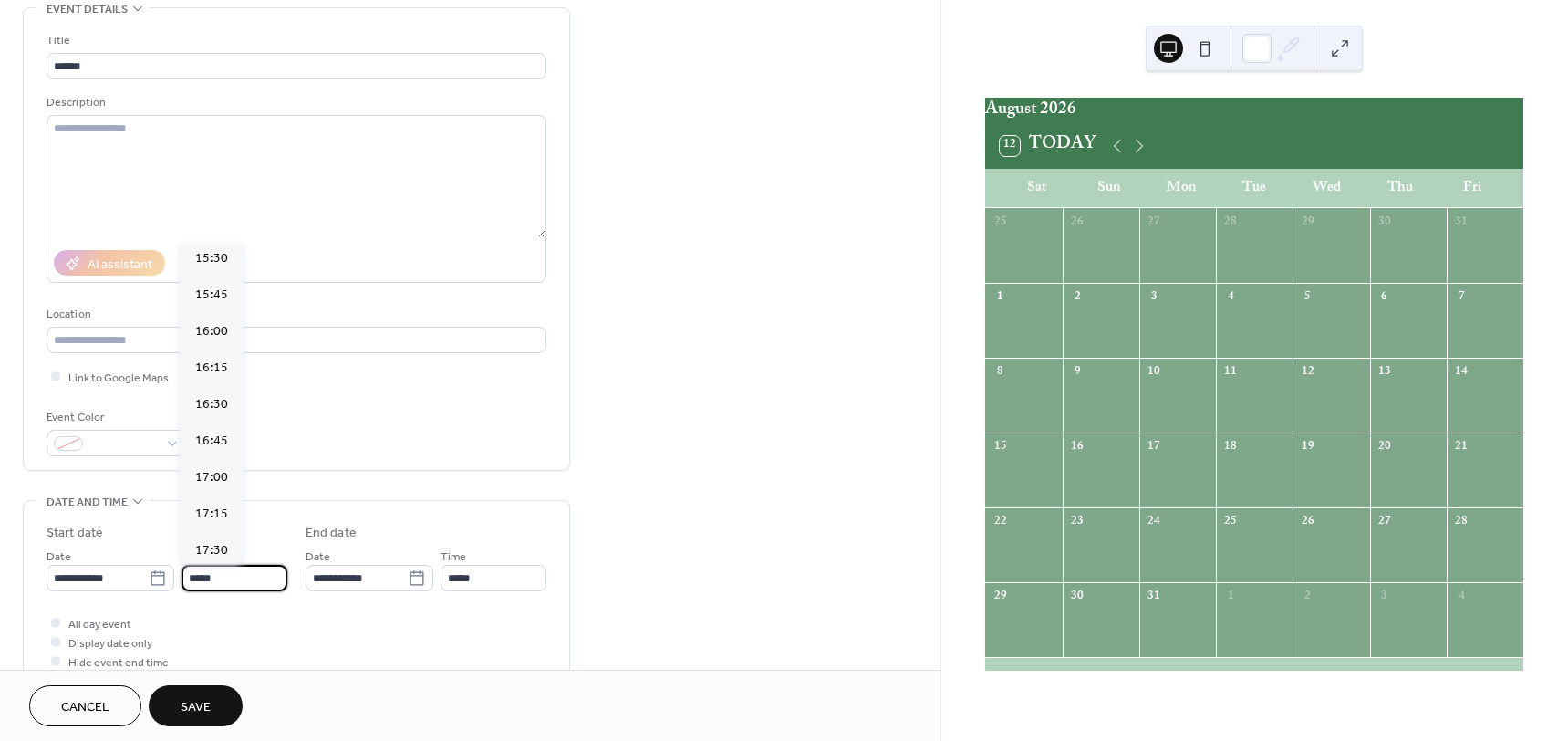 scroll, scrollTop: 2269, scrollLeft: 0, axis: vertical 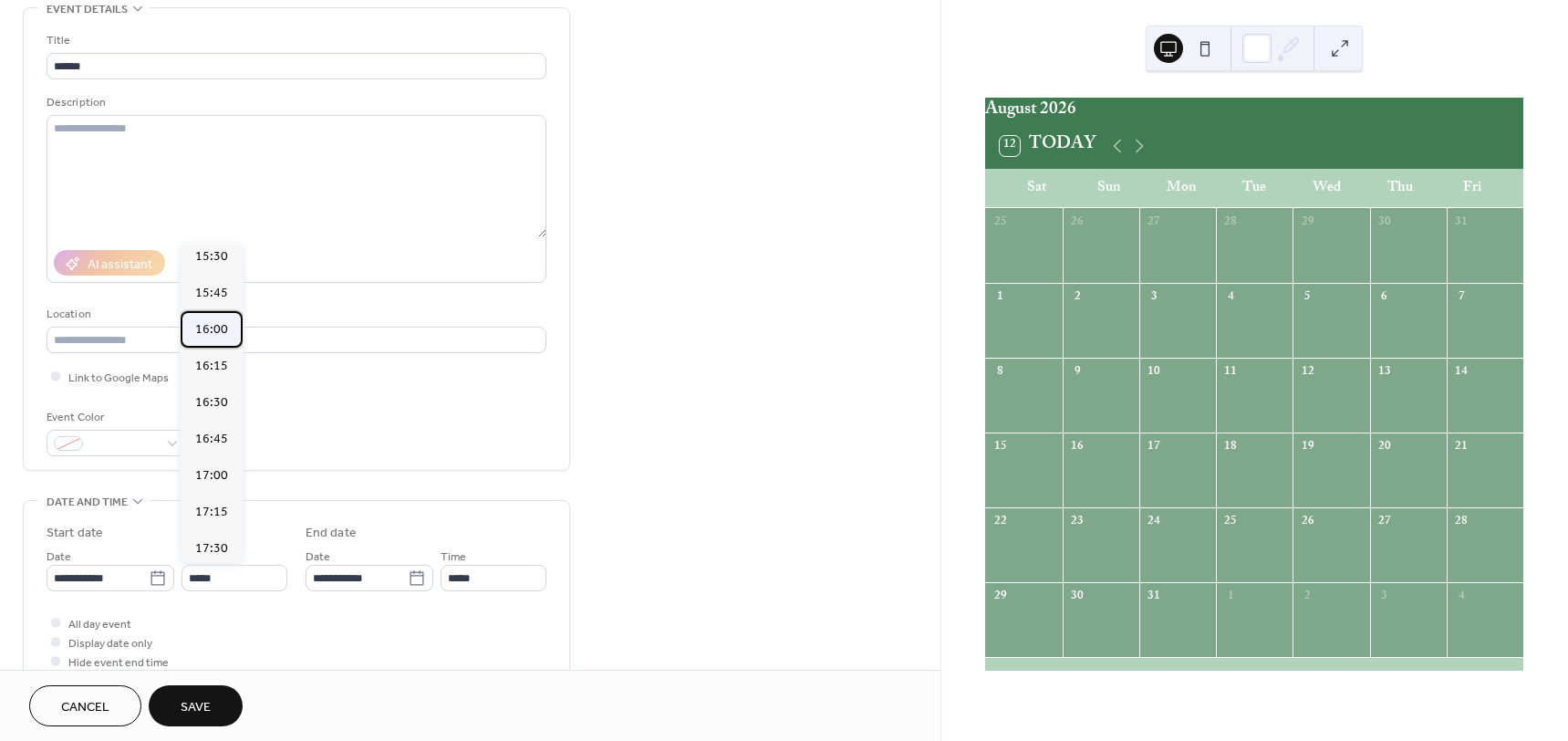 click on "16:00" at bounding box center [212, 329] 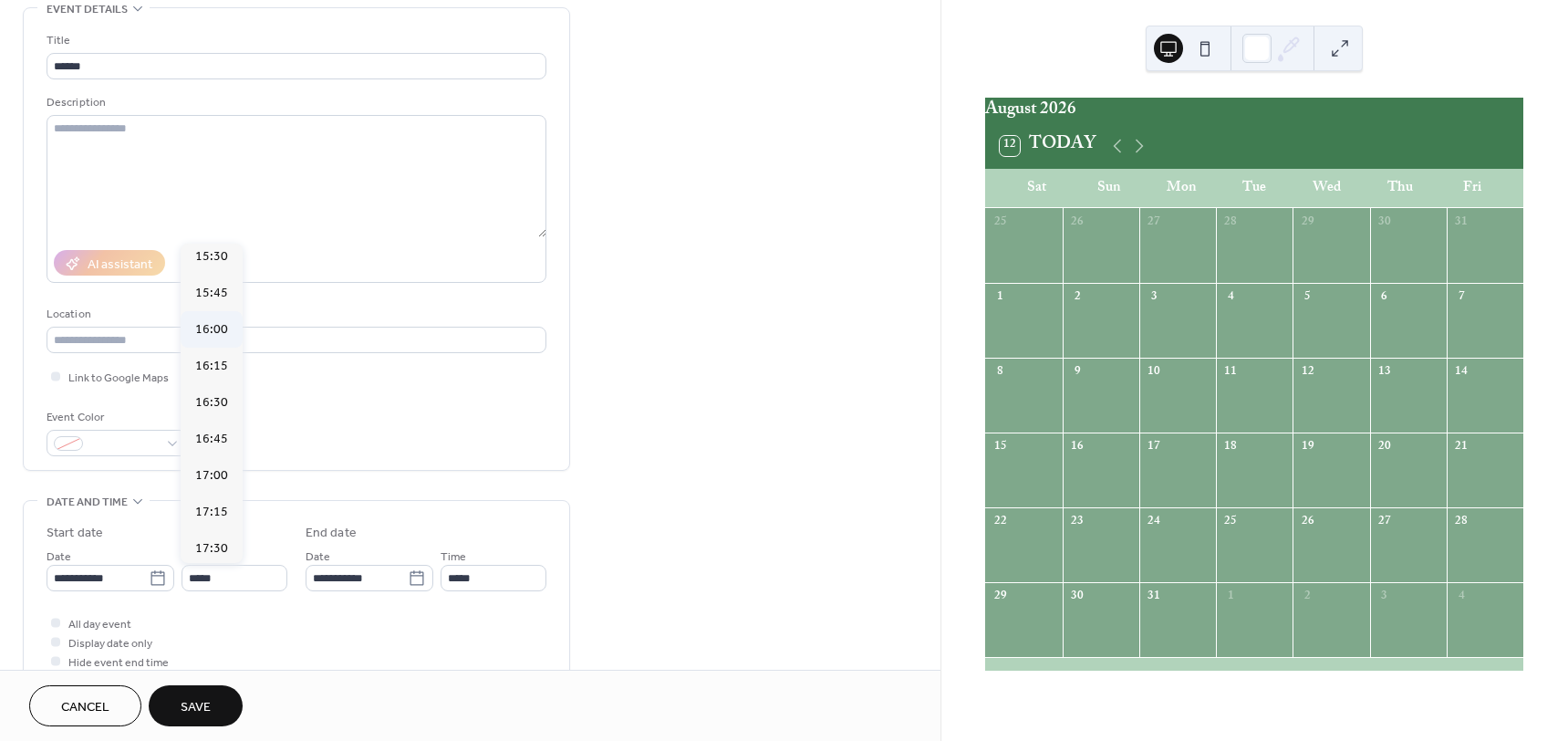 type on "*****" 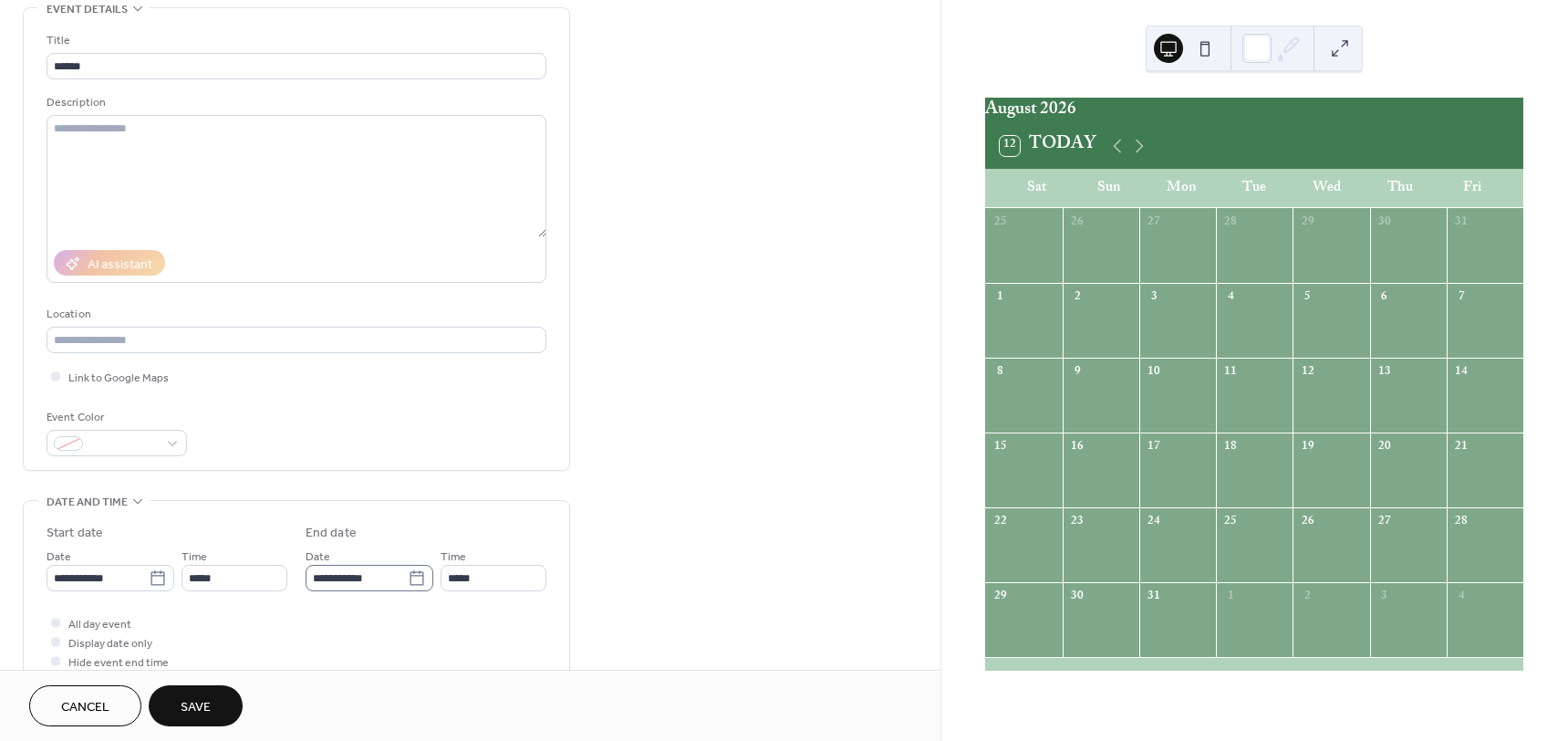 click 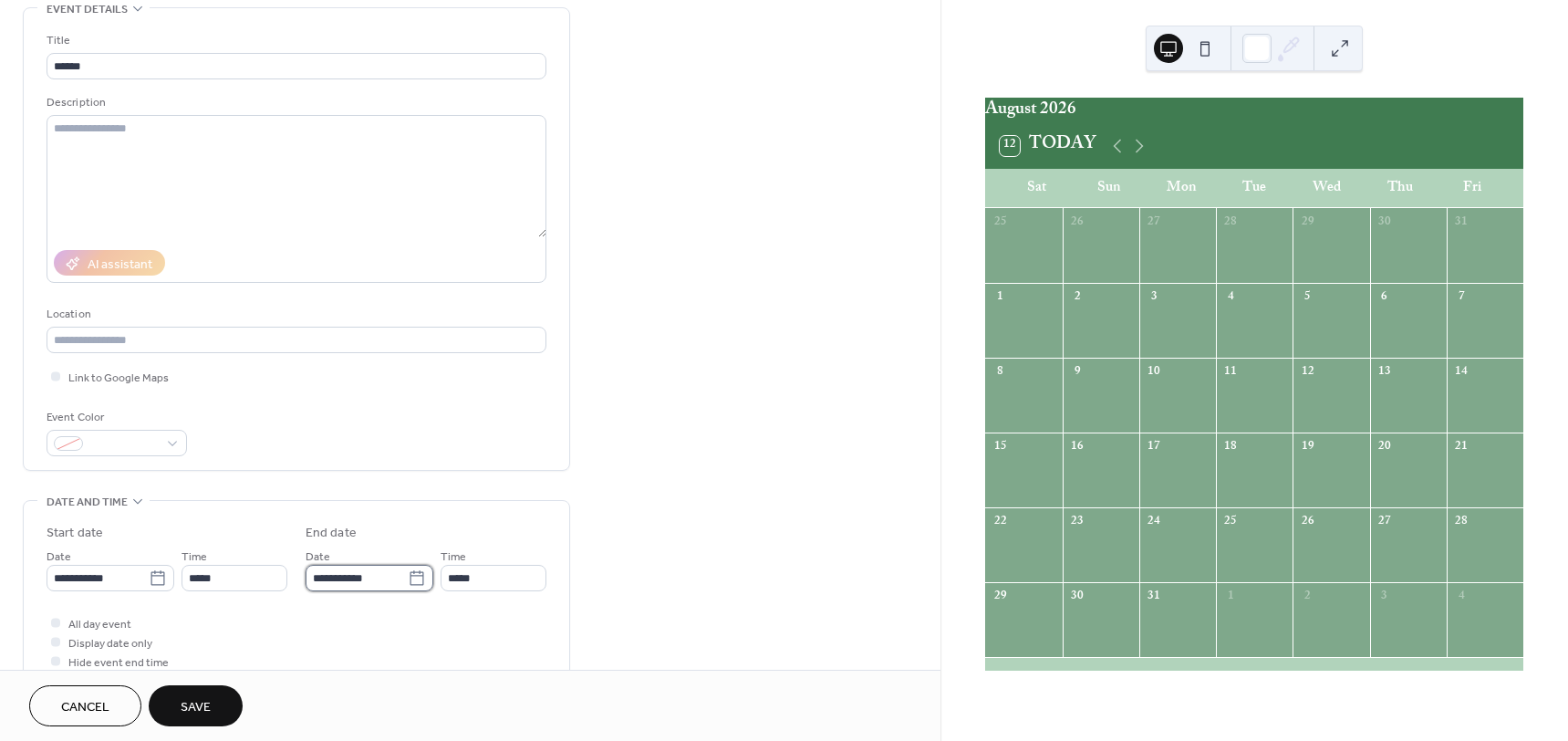 click on "**********" at bounding box center (357, 578) 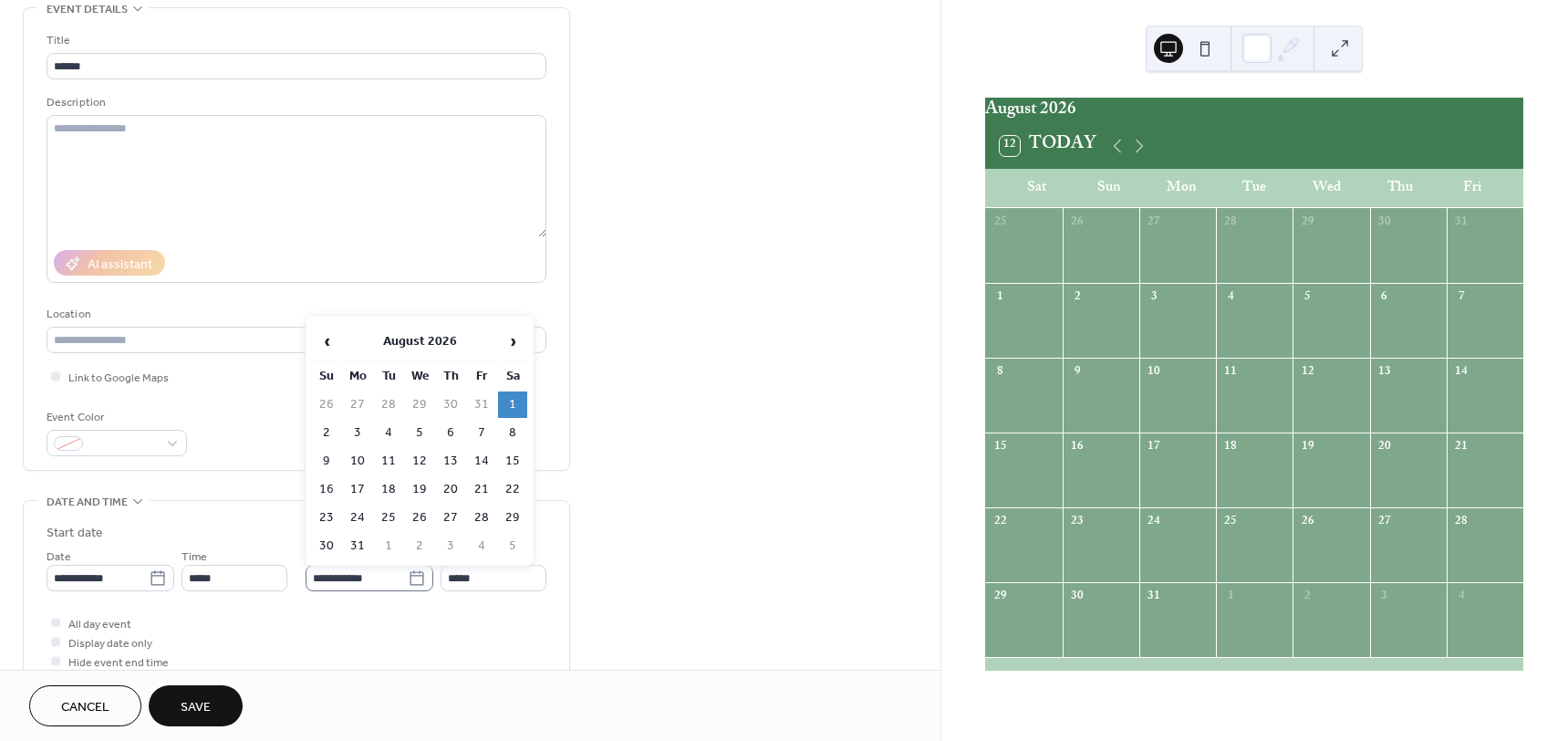 click 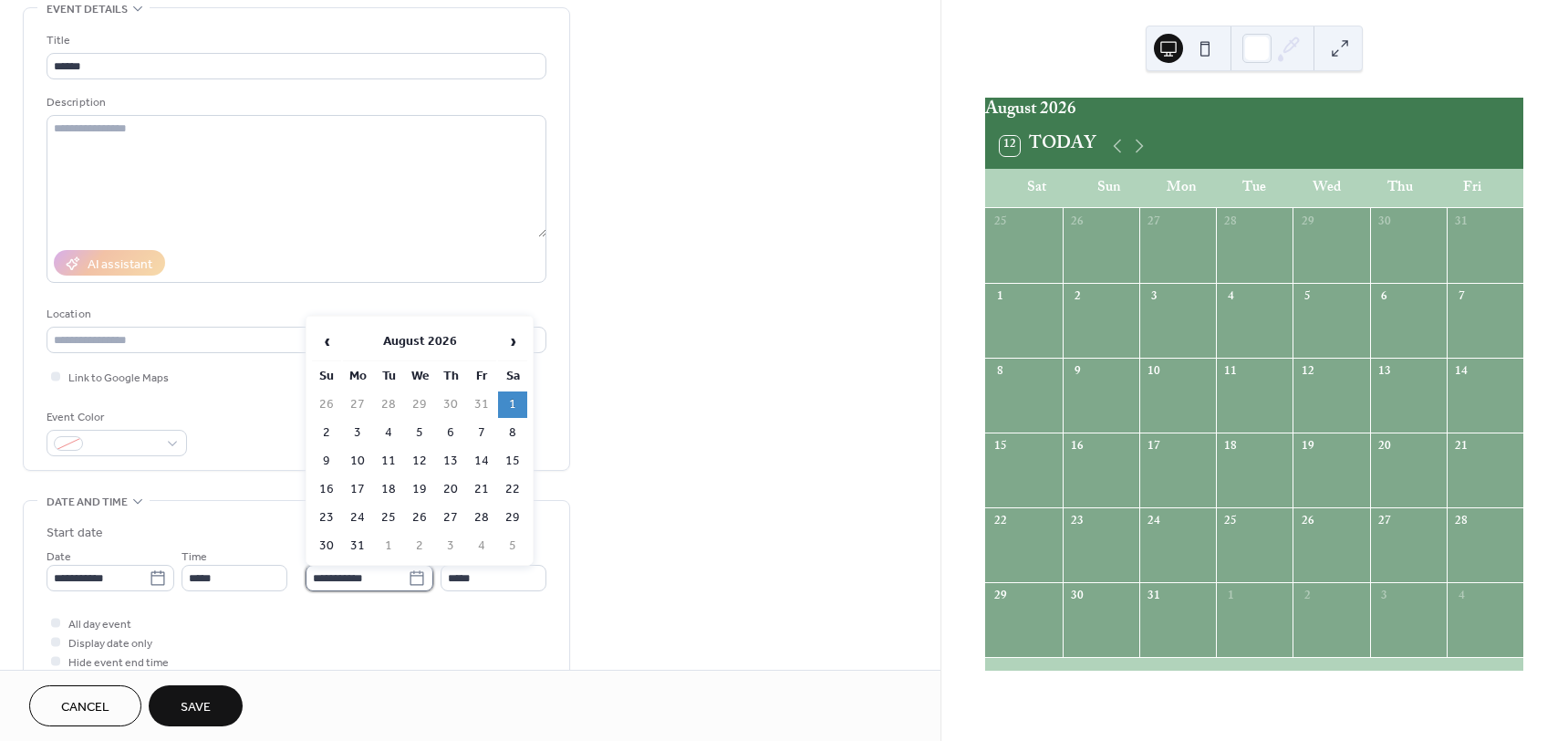 click on "**********" at bounding box center (357, 578) 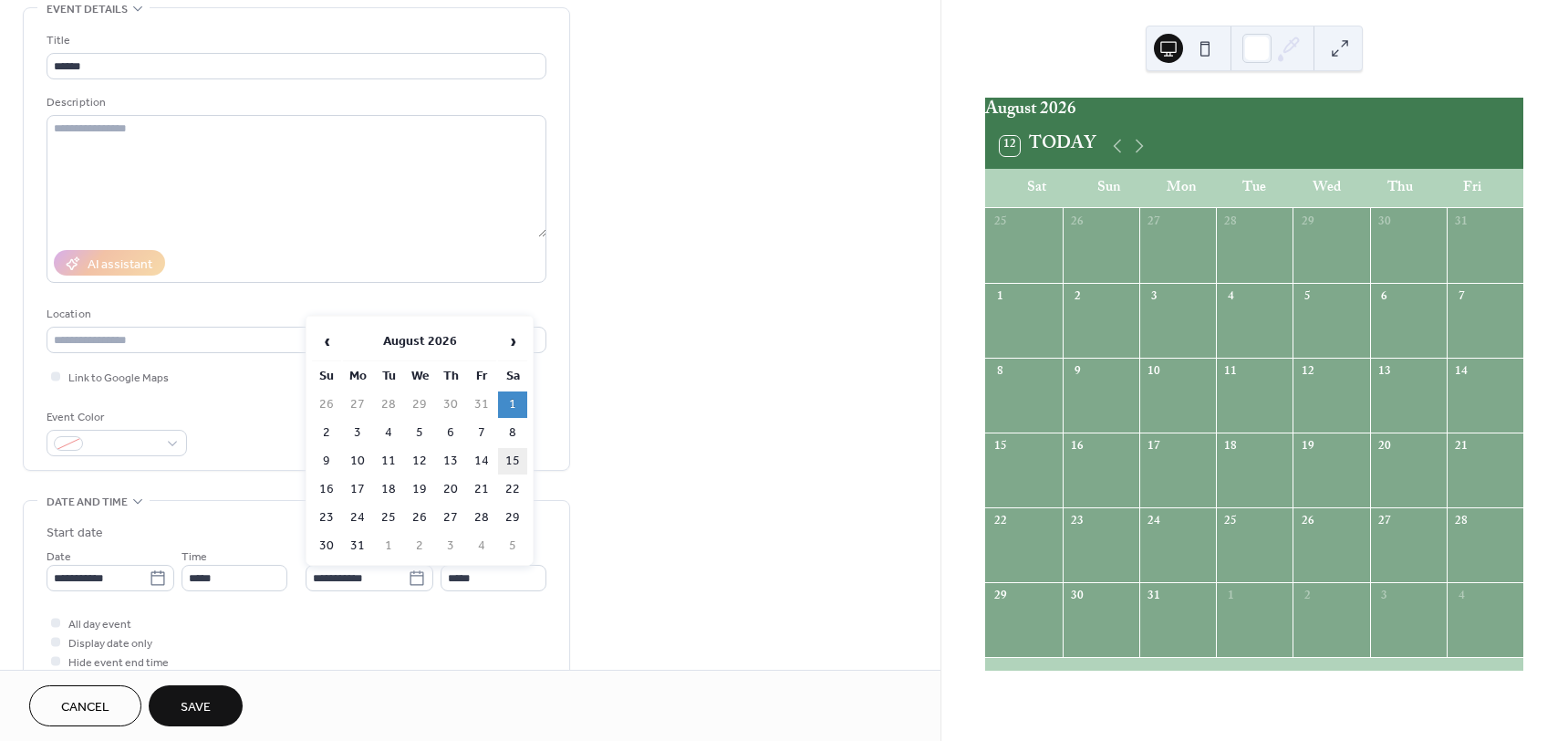 click on "15" at bounding box center [513, 461] 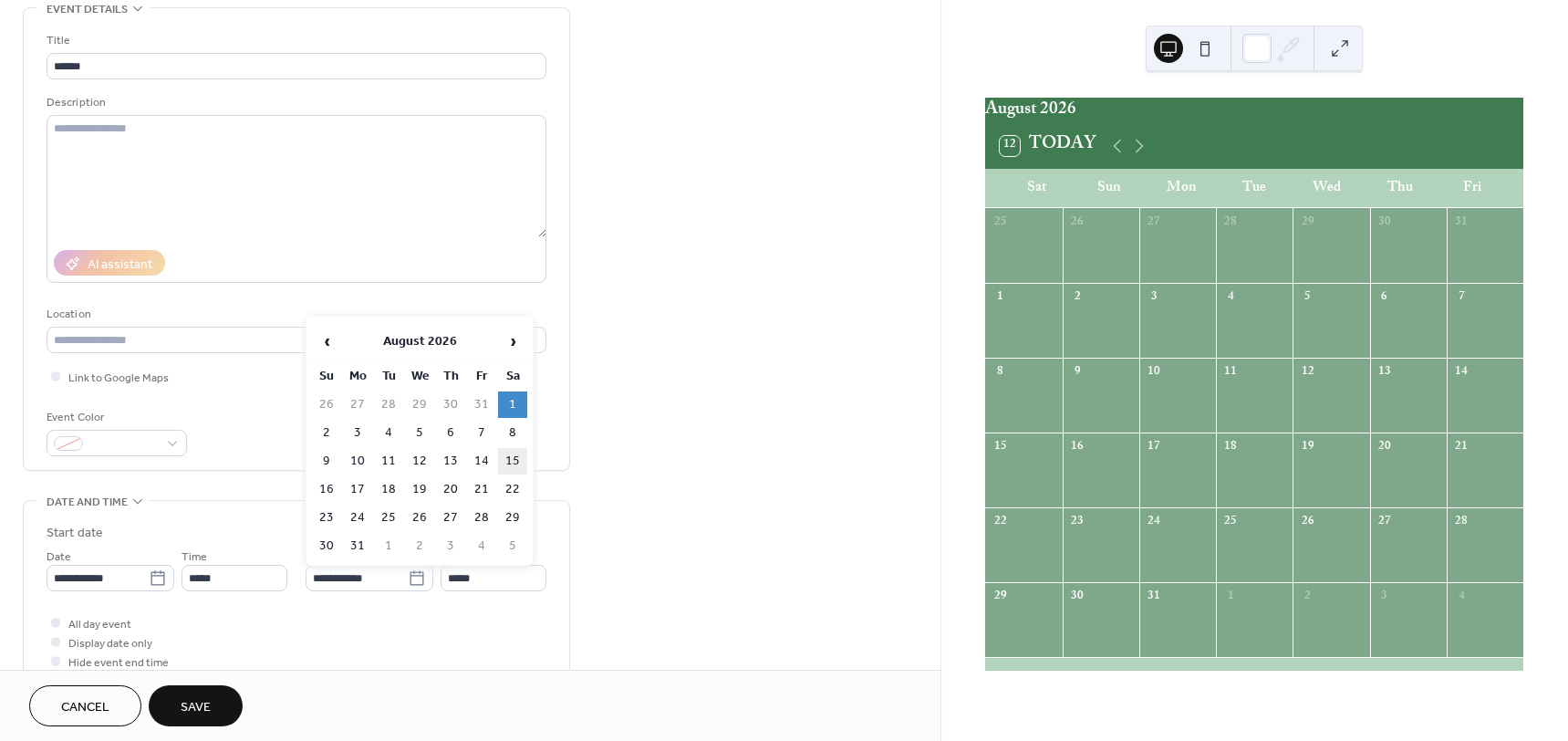 type on "**********" 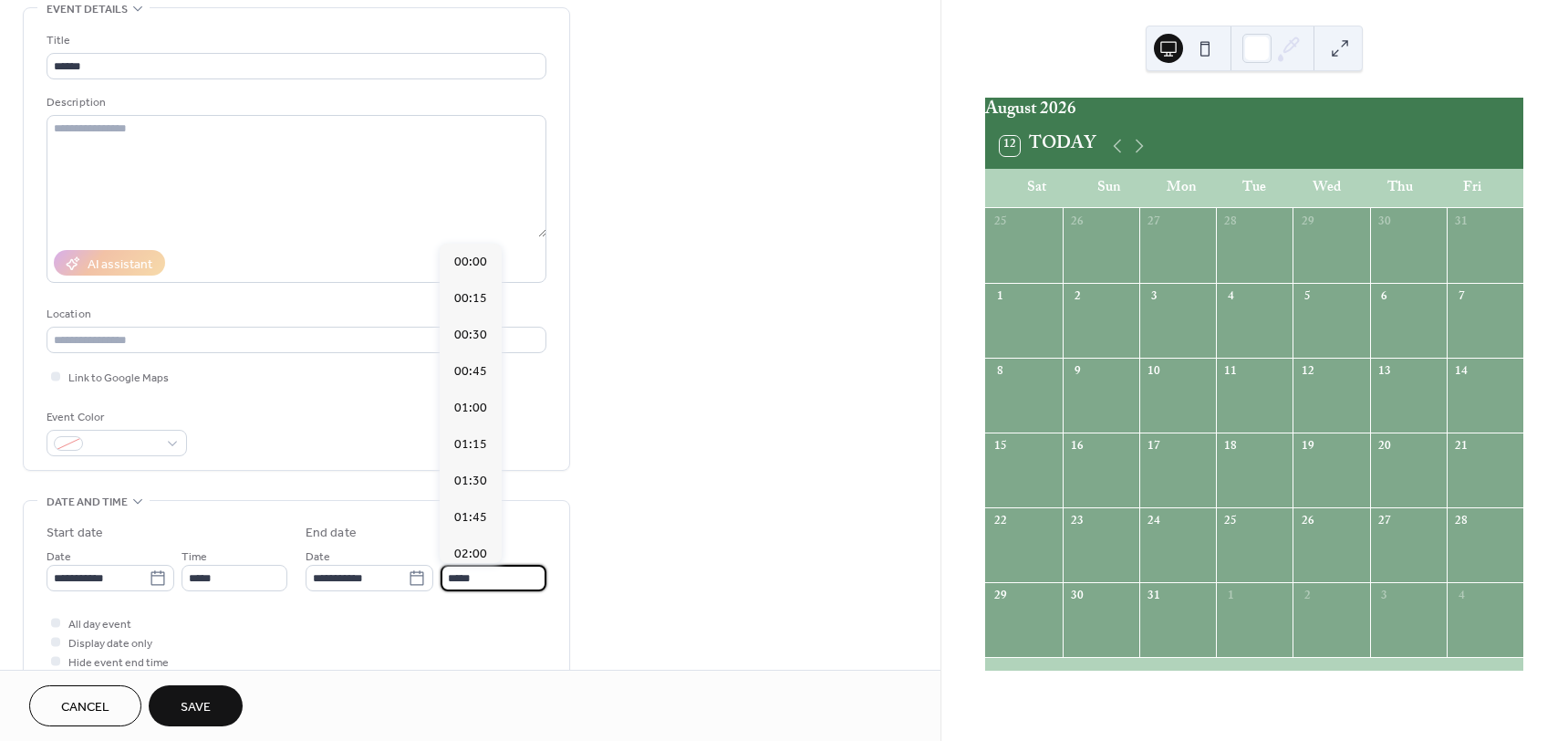 click on "*****" at bounding box center [493, 578] 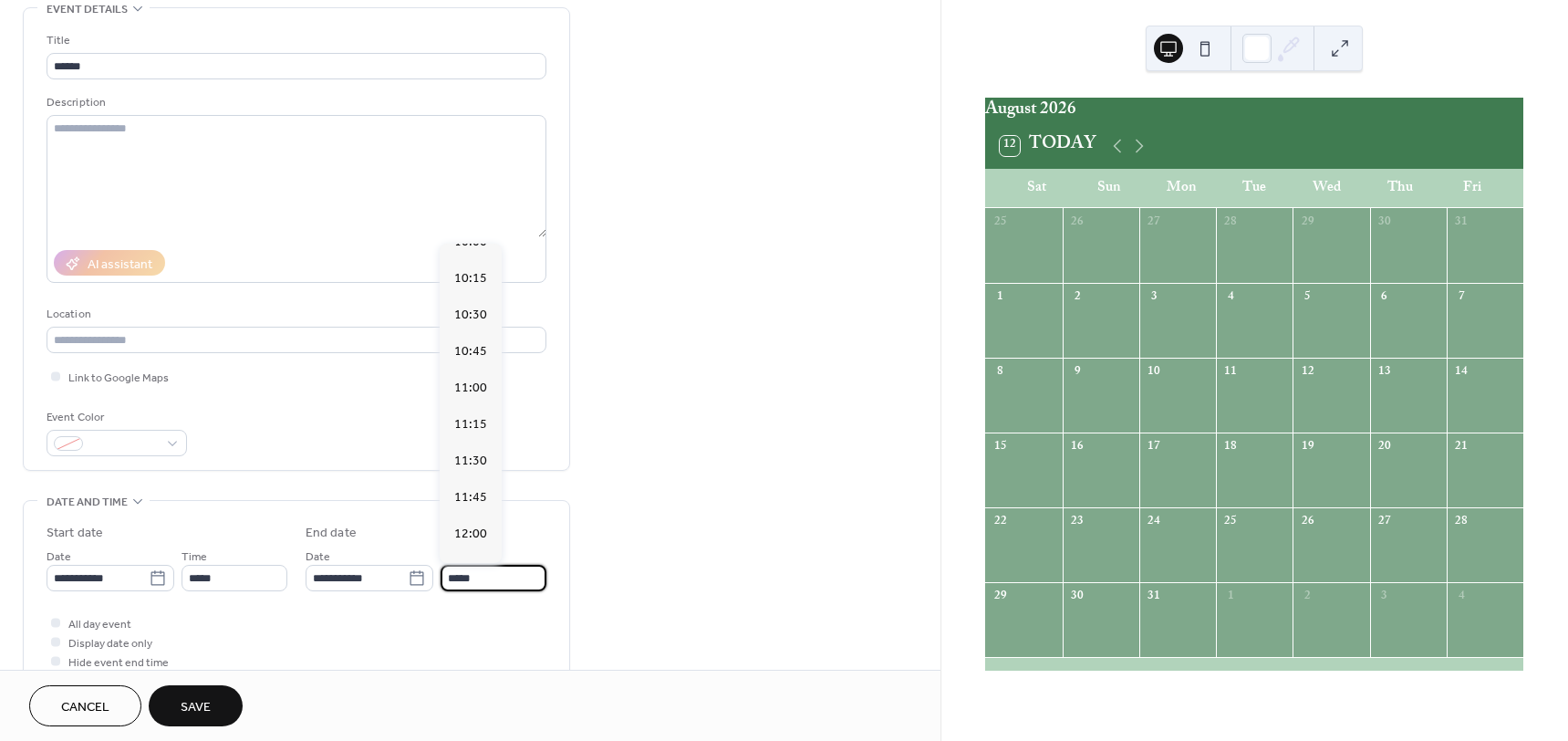 scroll, scrollTop: 1476, scrollLeft: 0, axis: vertical 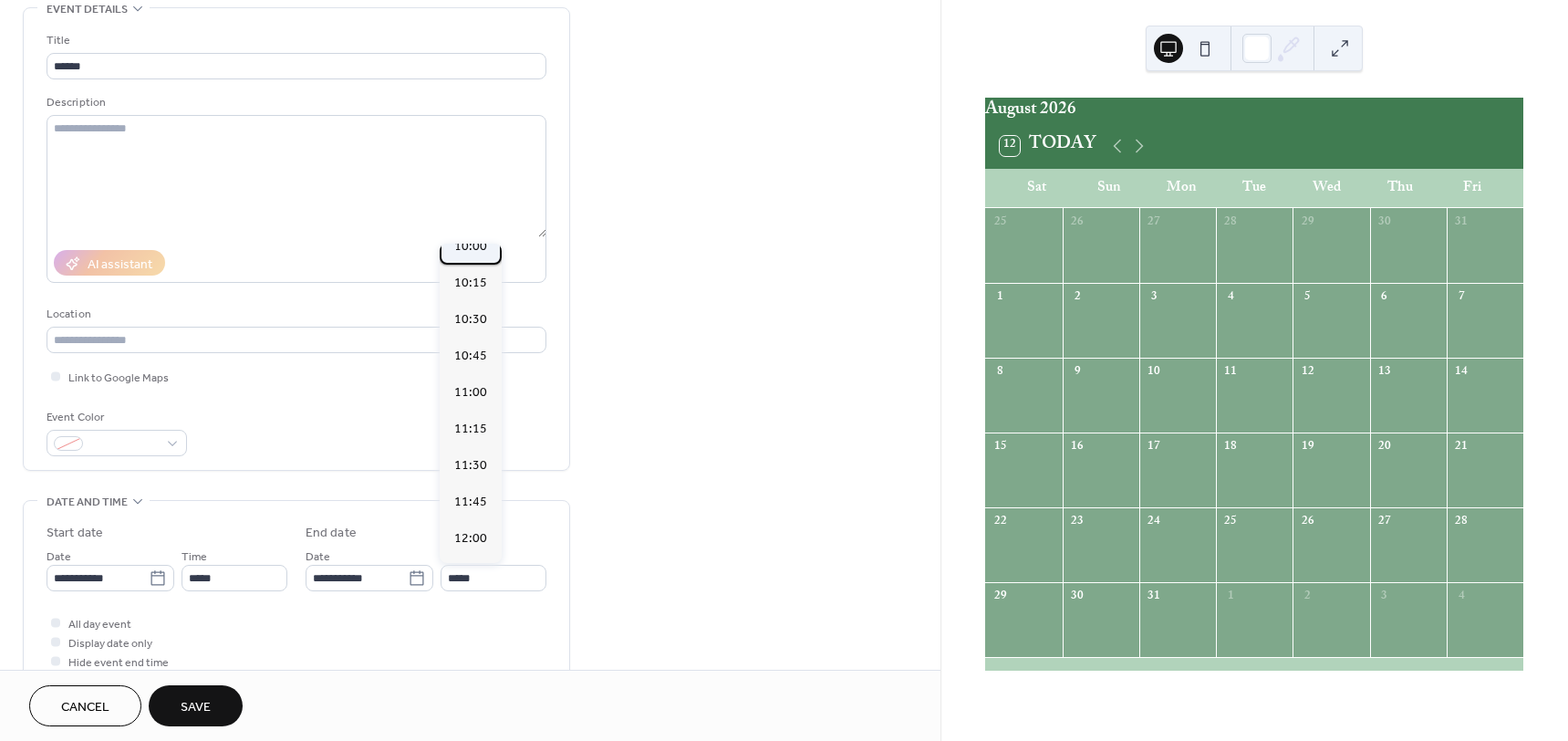 click on "10:00" at bounding box center [471, 246] 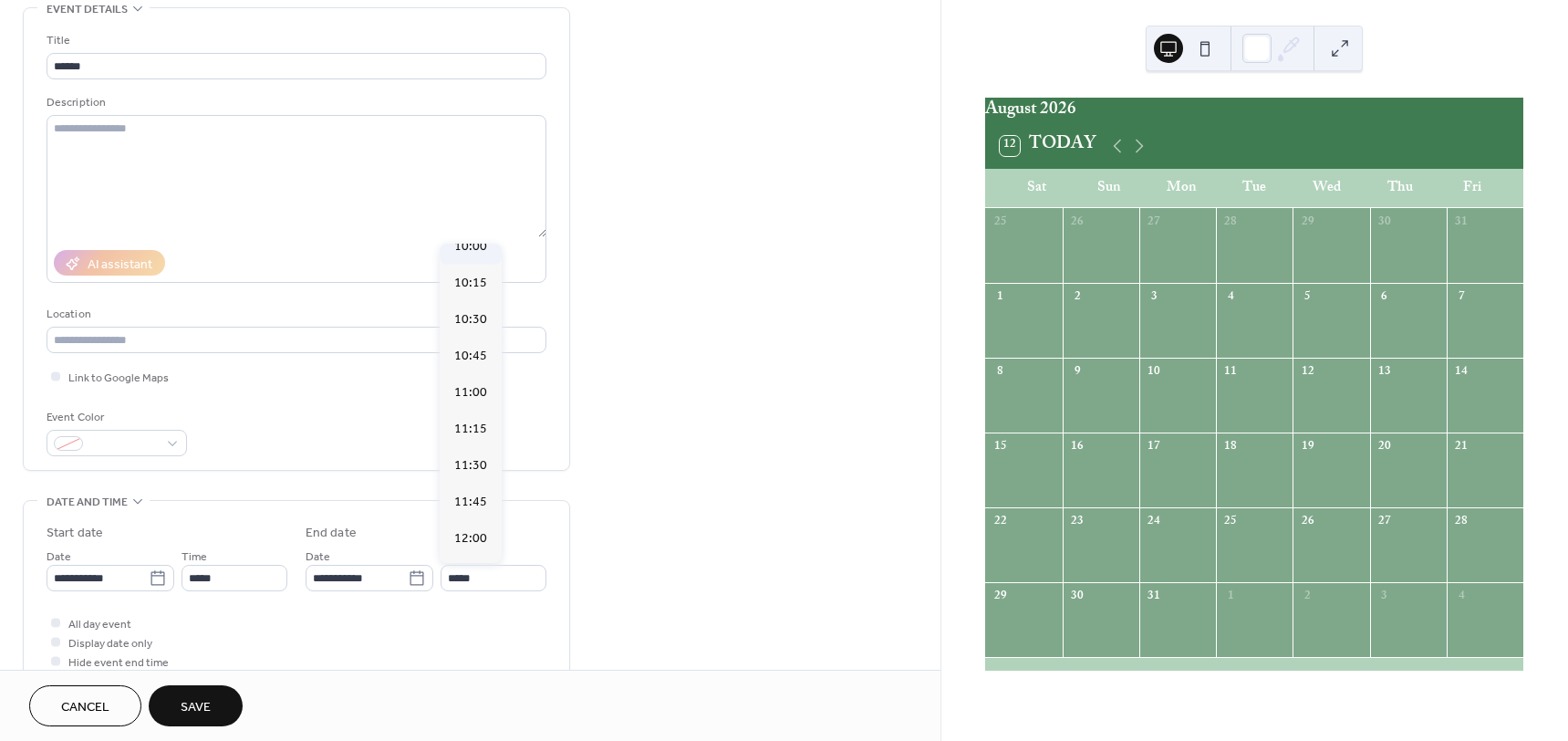 type on "*****" 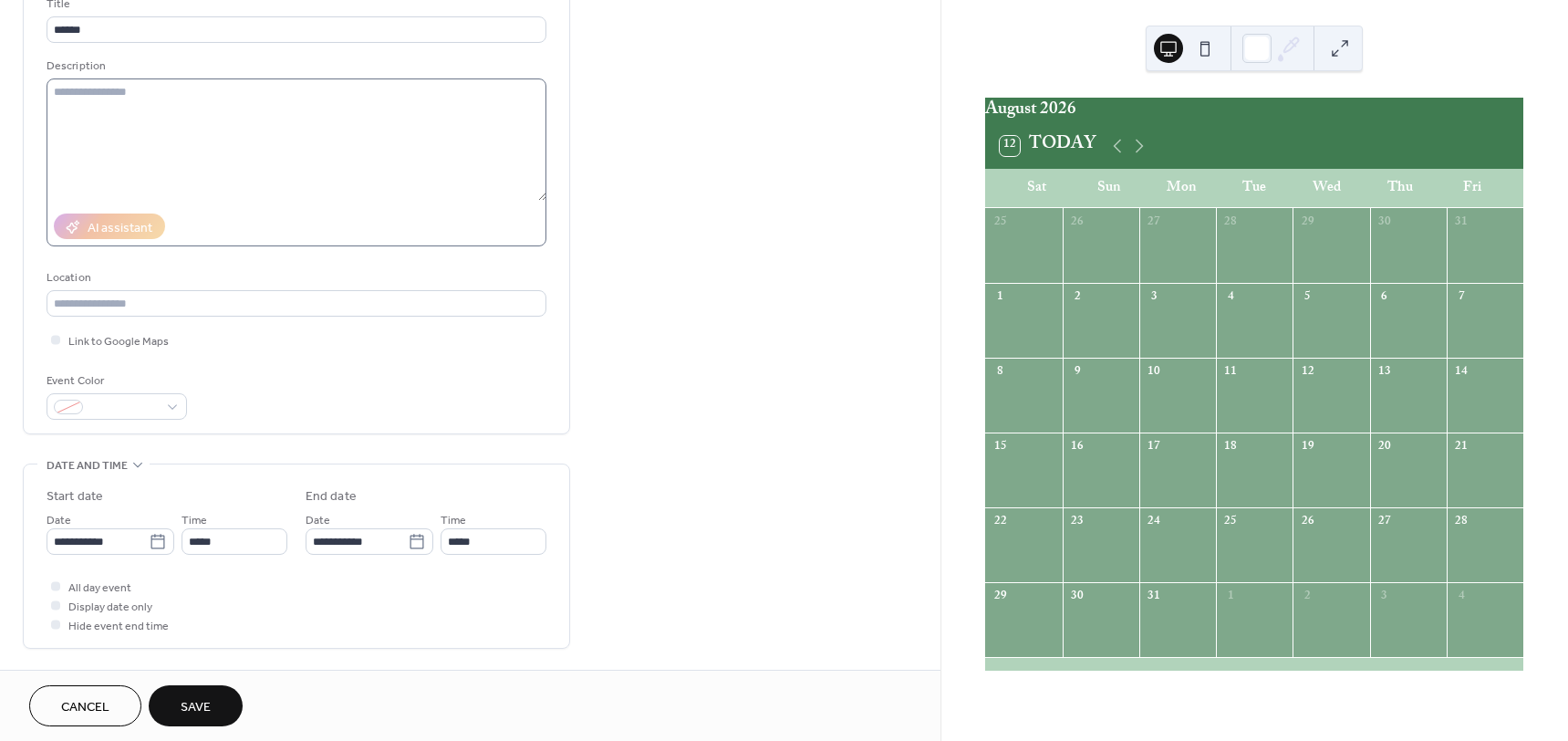scroll, scrollTop: 132, scrollLeft: 0, axis: vertical 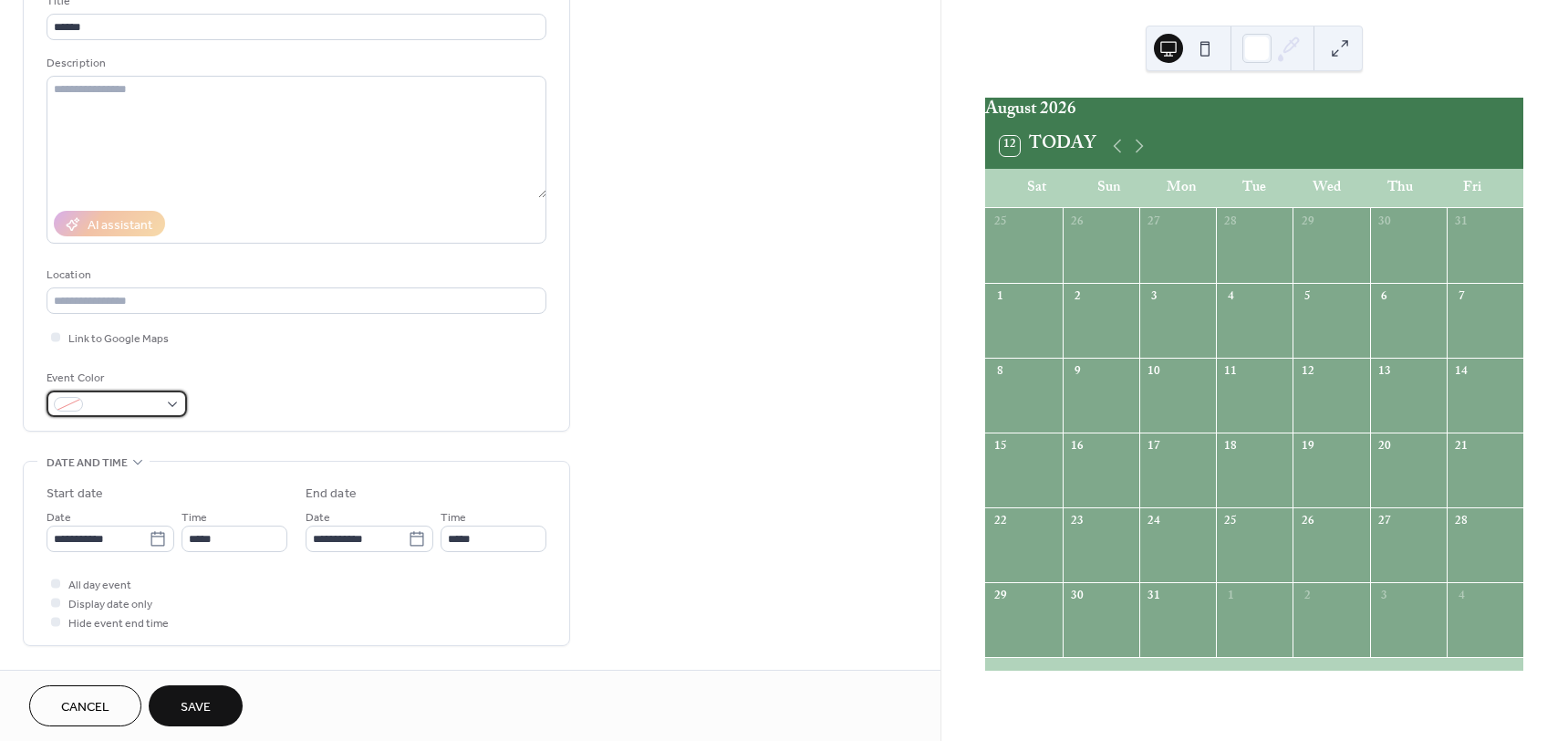 click at bounding box center (117, 403) 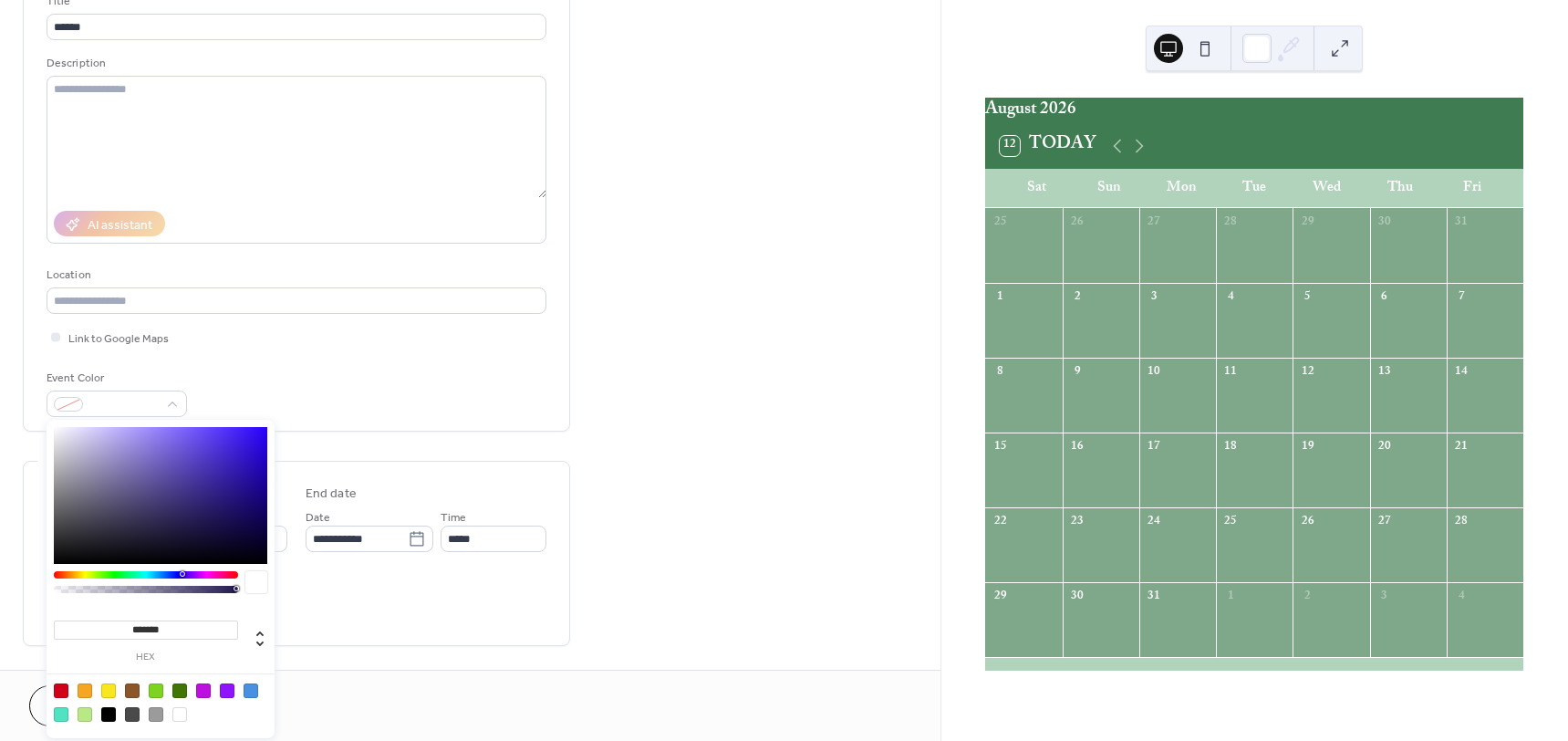 click at bounding box center [180, 691] 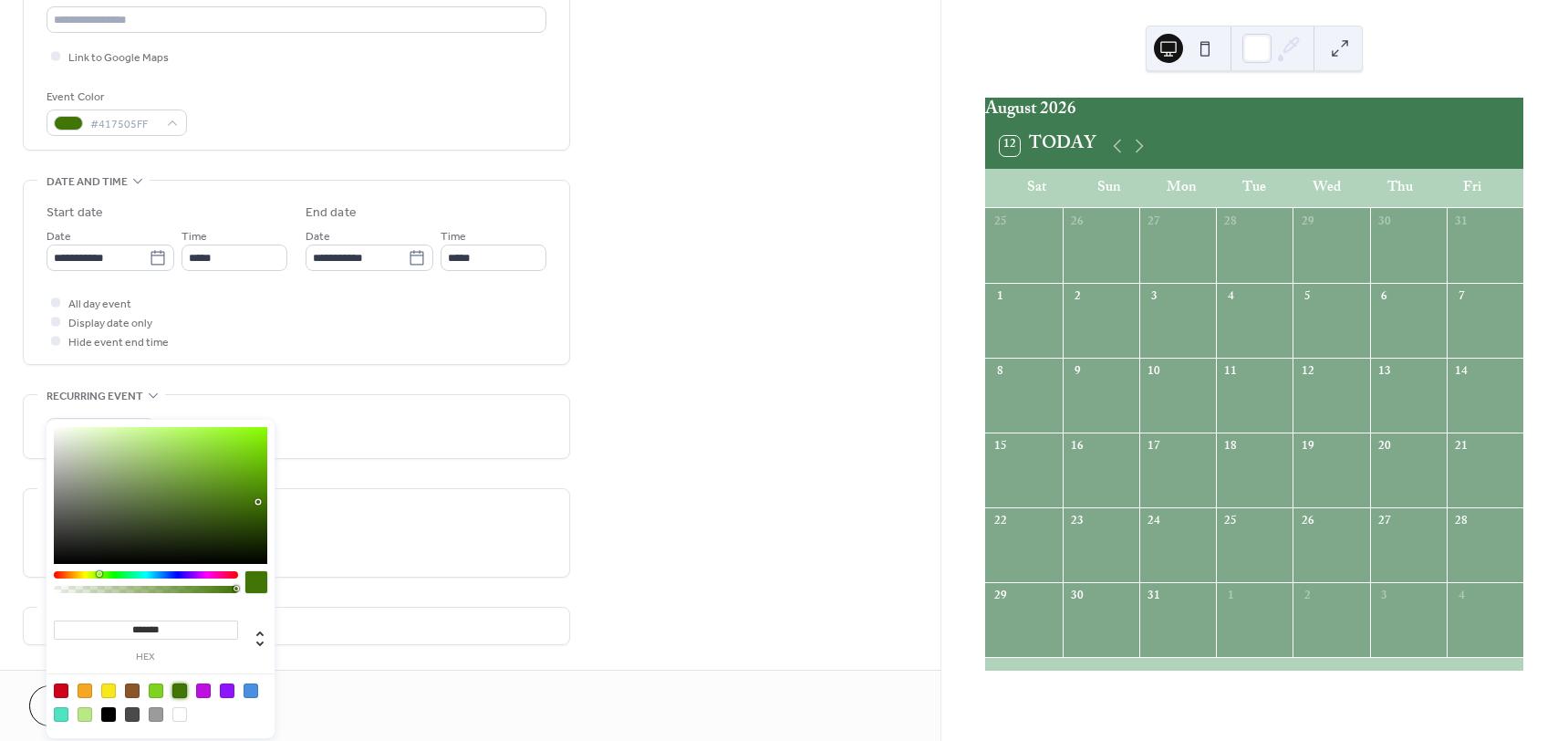 scroll, scrollTop: 537, scrollLeft: 0, axis: vertical 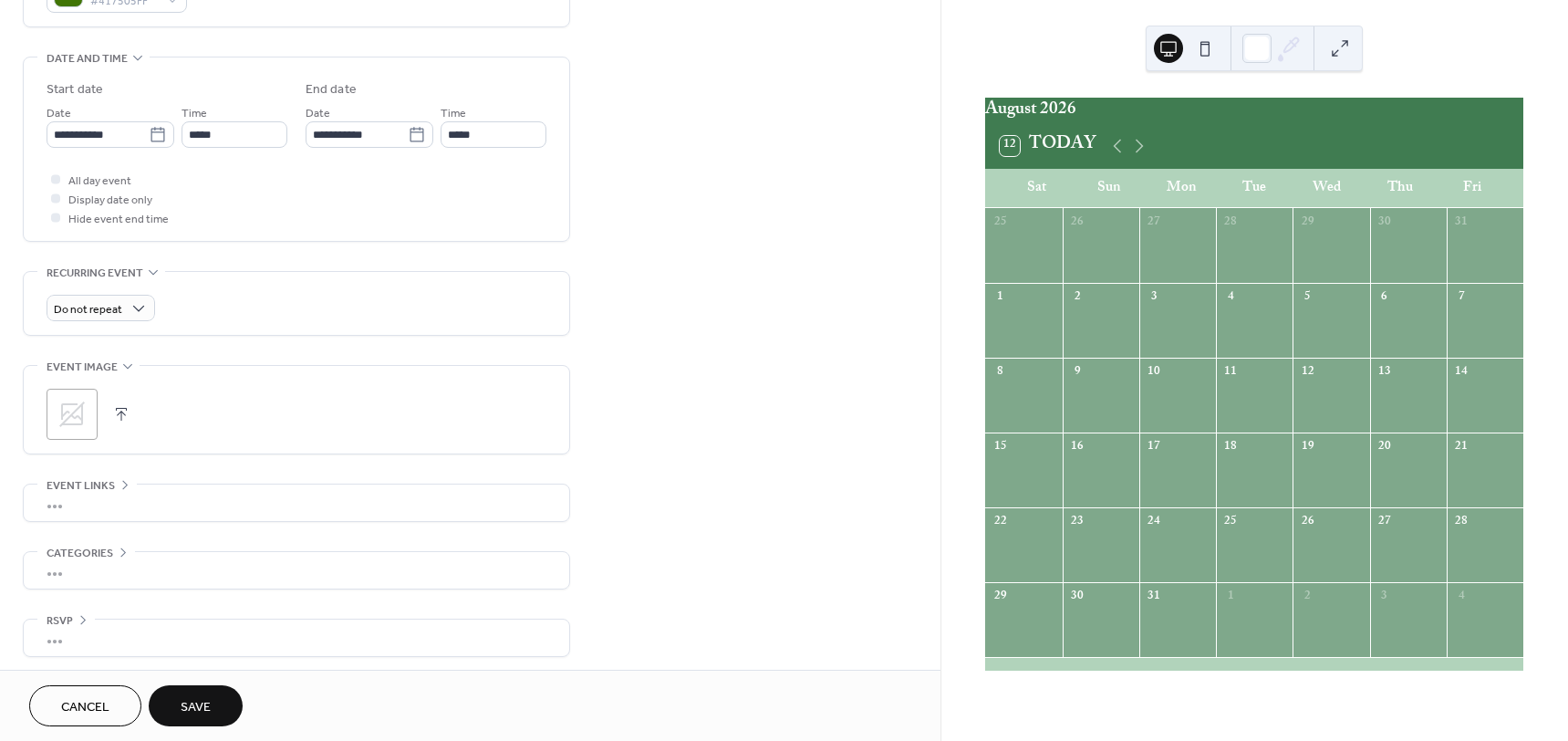 click on "Save" at bounding box center (195, 707) 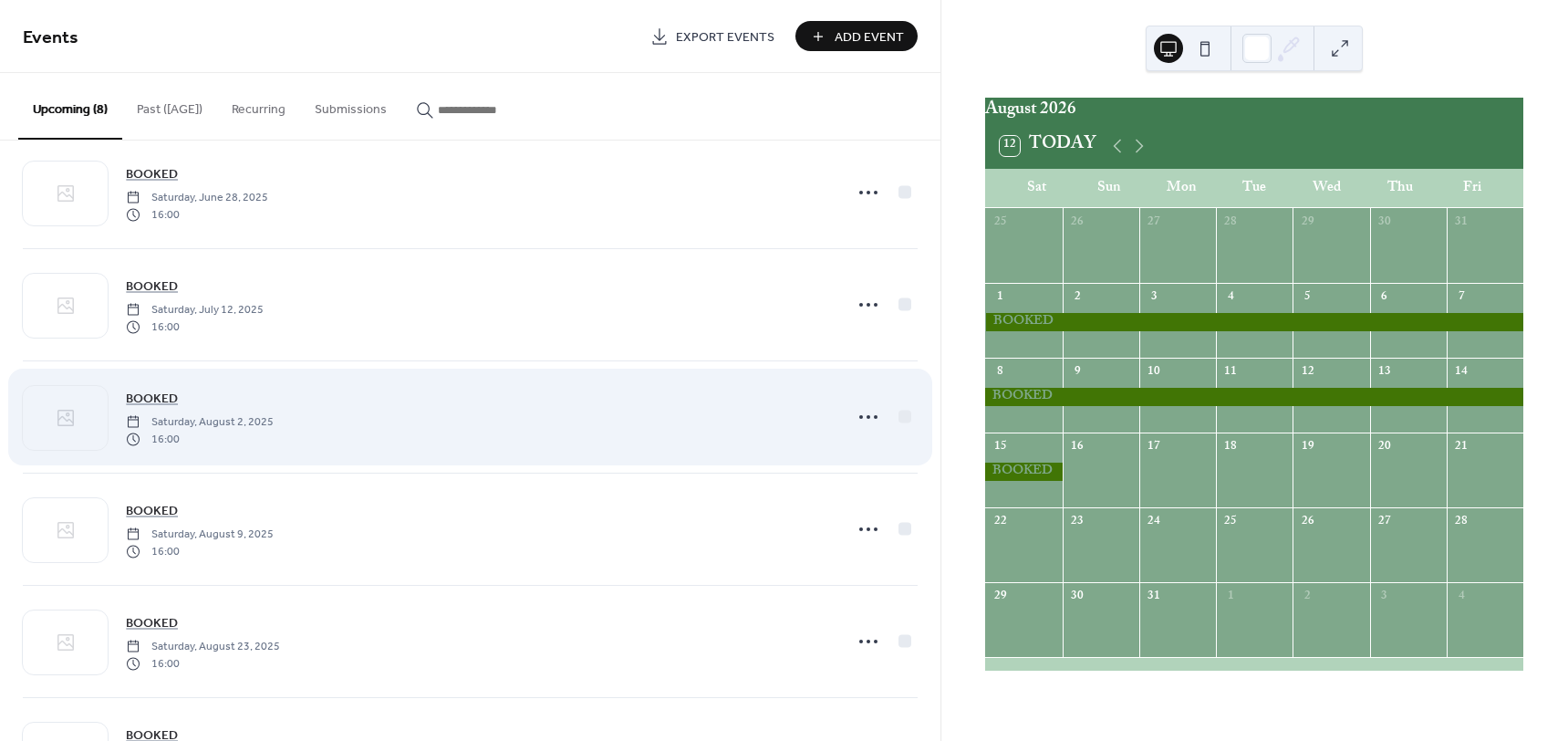 scroll, scrollTop: 0, scrollLeft: 0, axis: both 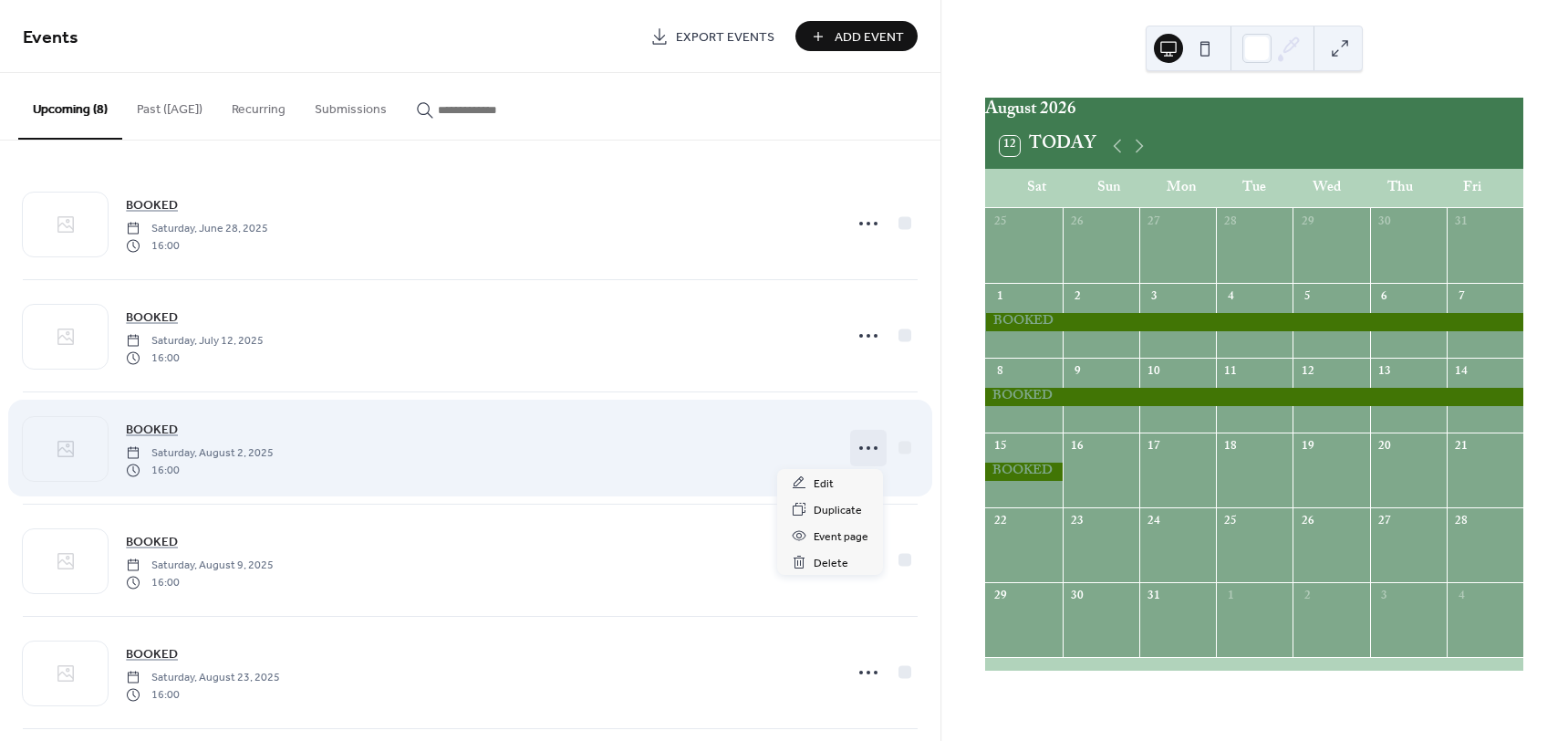 click 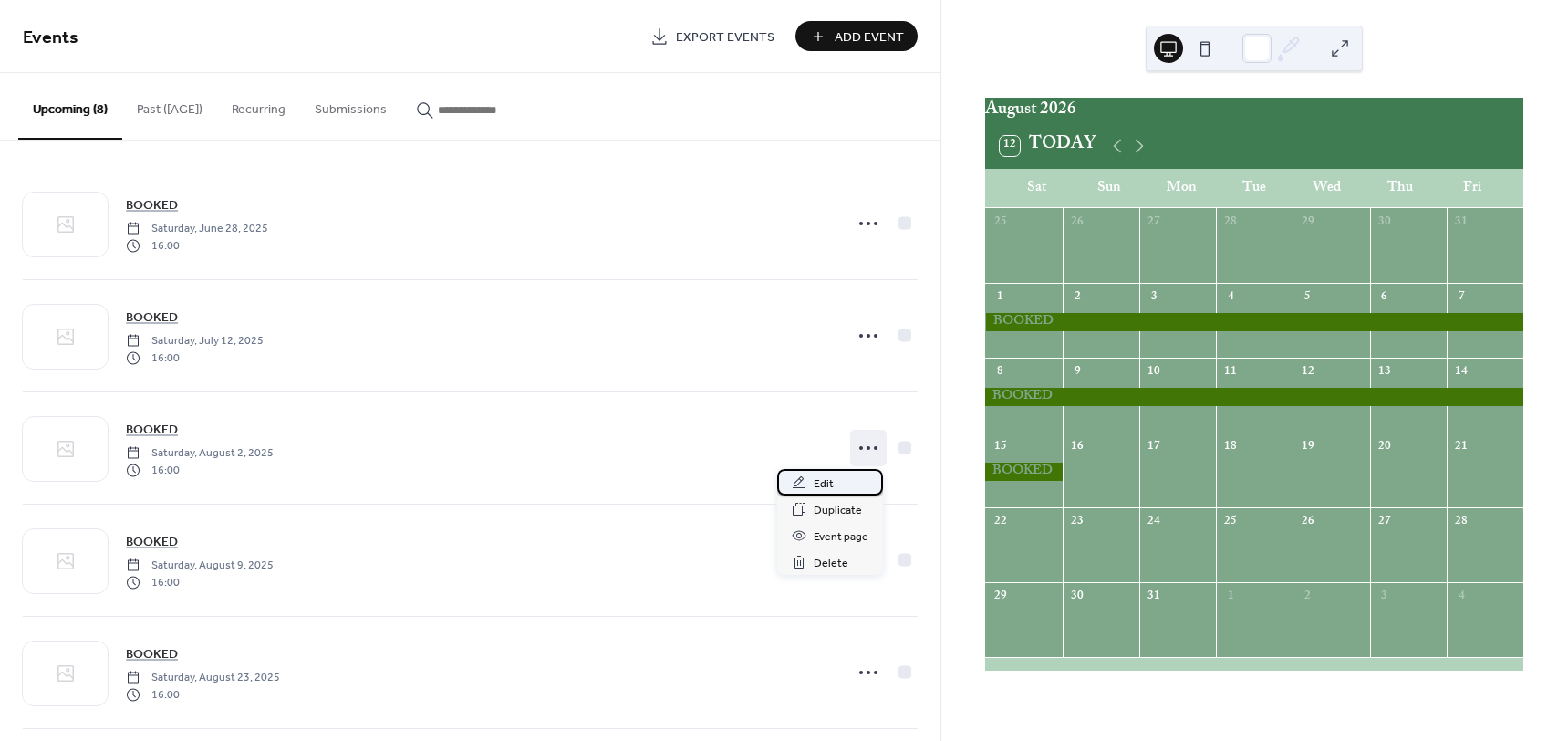 click on "Edit" at bounding box center [824, 484] 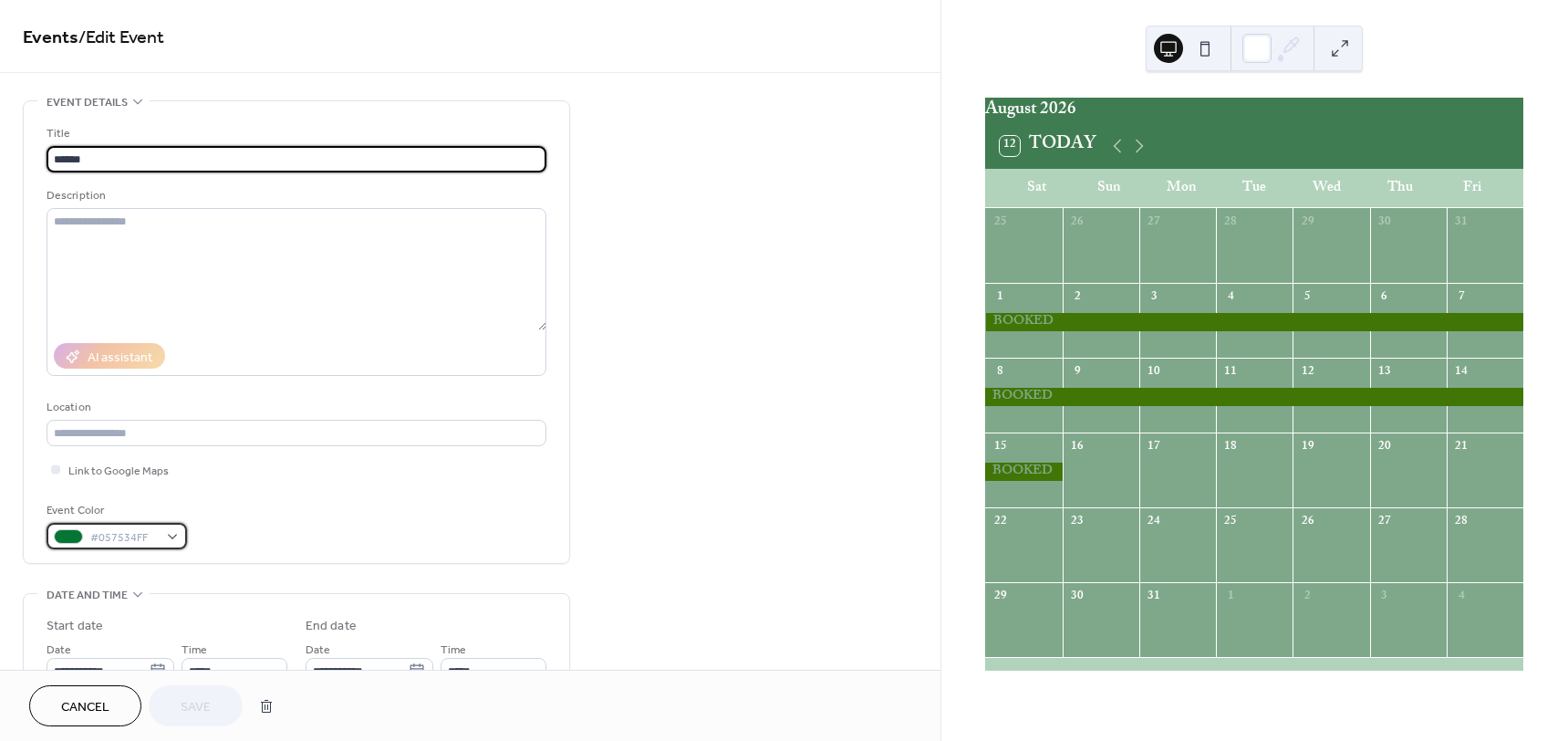 click on "#057534FF" at bounding box center [117, 536] 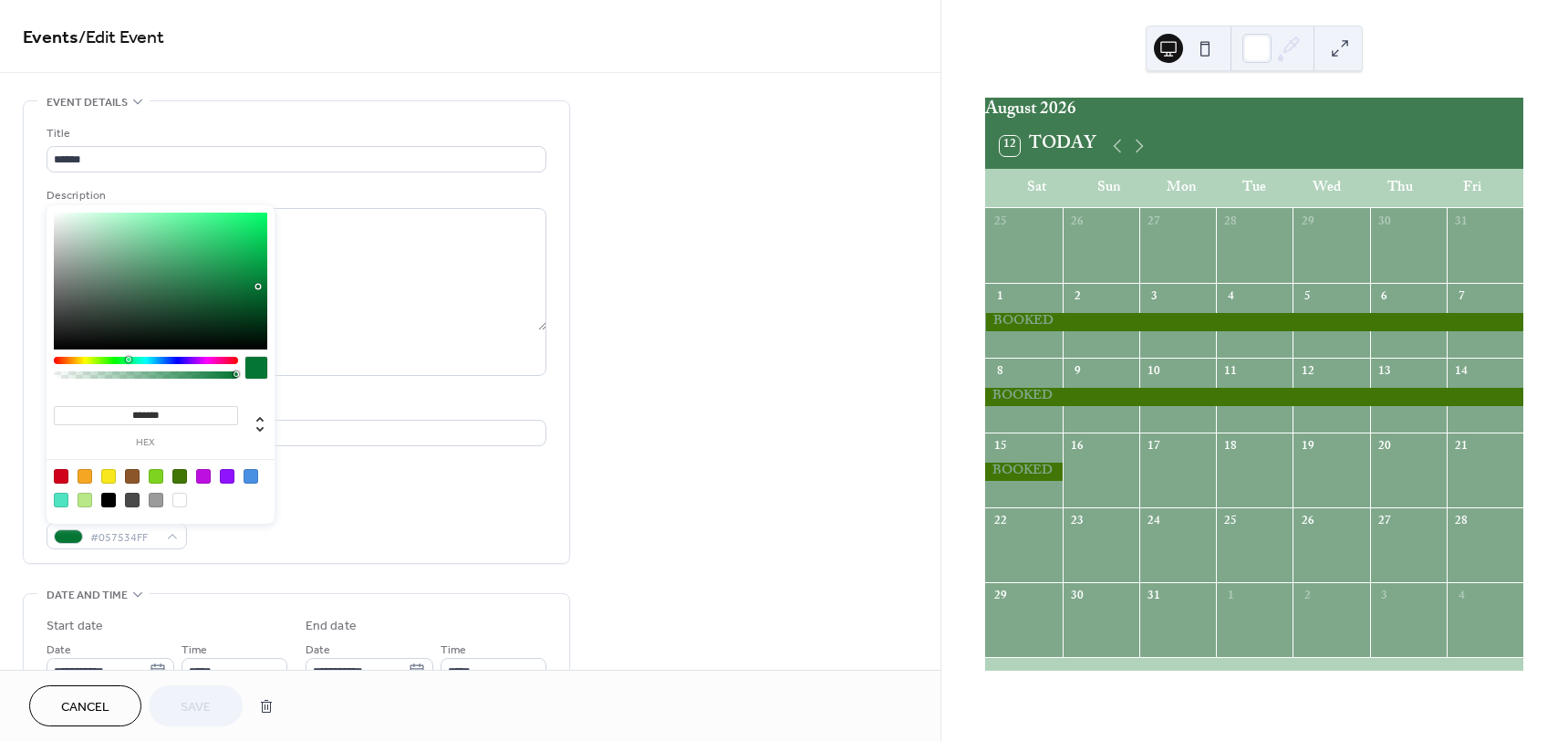 drag, startPoint x: 184, startPoint y: 412, endPoint x: 83, endPoint y: 402, distance: 101.49384 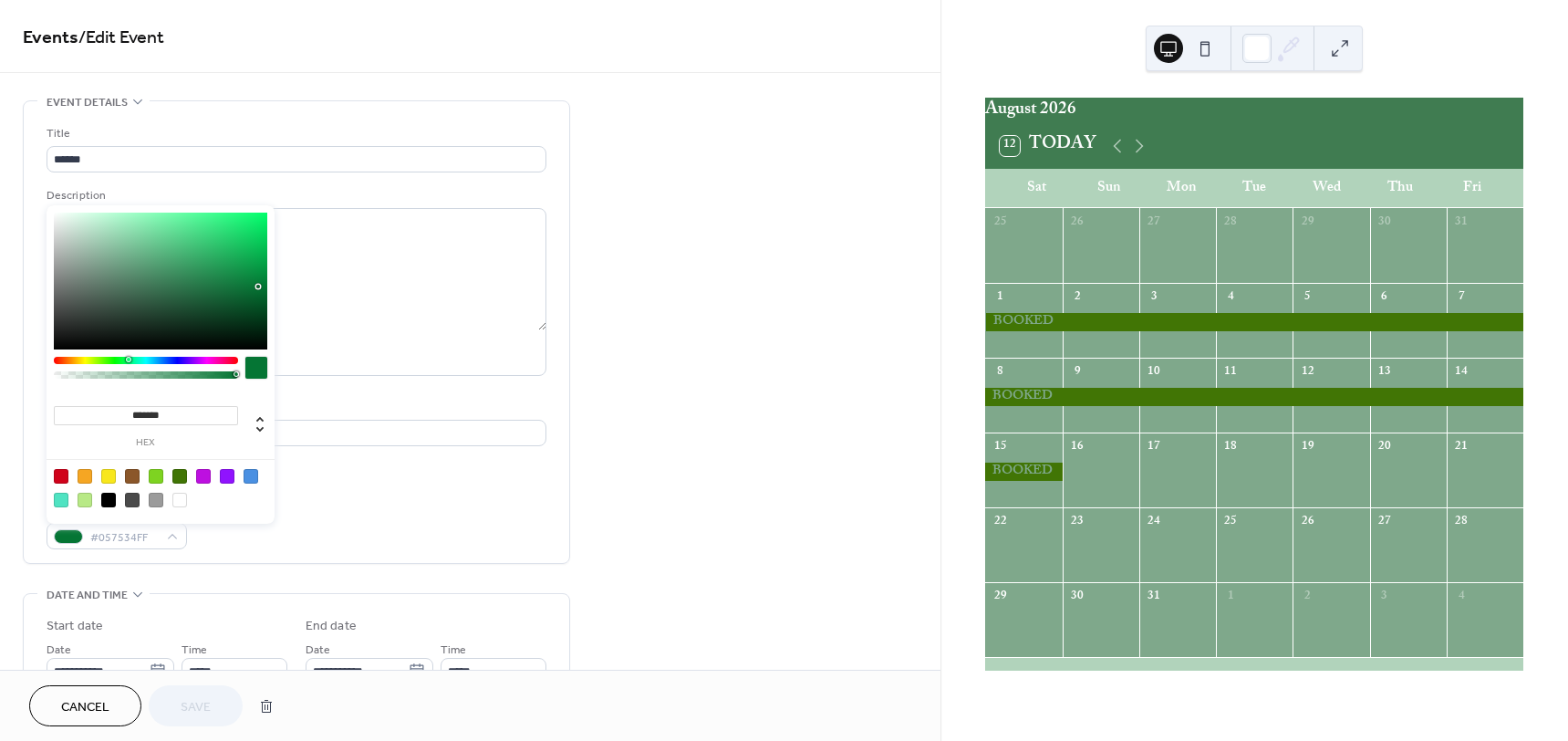 click on "******* hex" at bounding box center (146, 425) 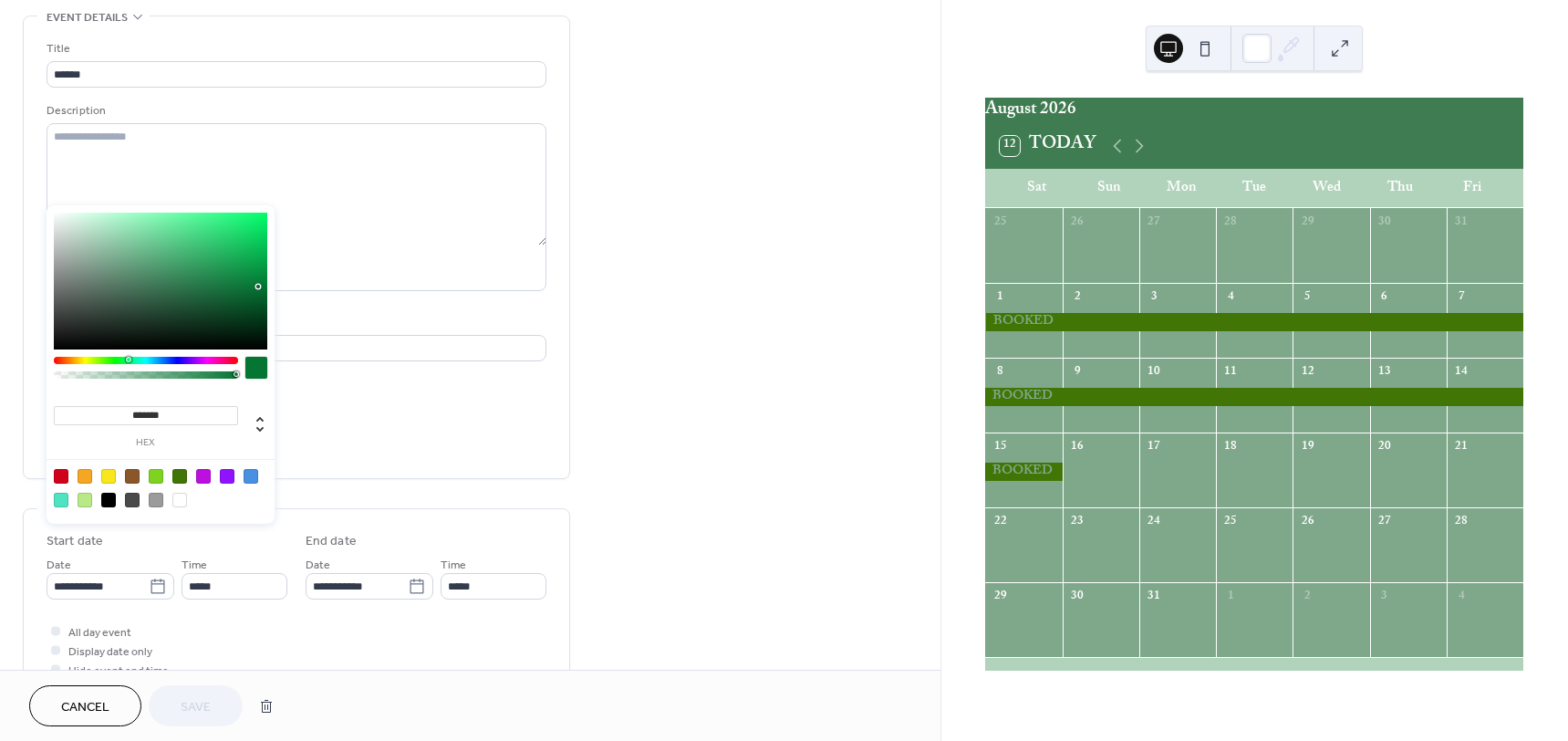 scroll, scrollTop: 91, scrollLeft: 0, axis: vertical 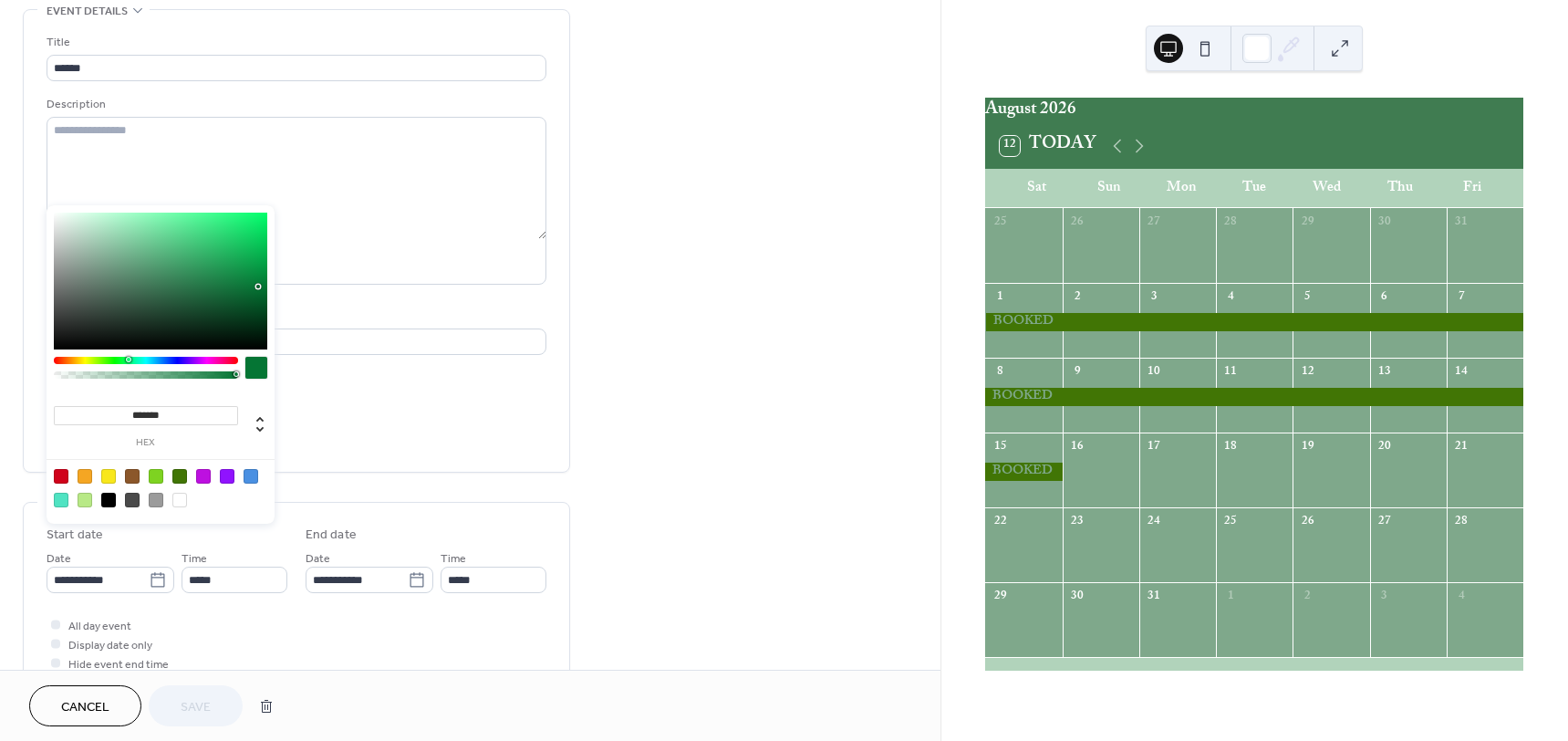 click on "Cancel" at bounding box center [85, 707] 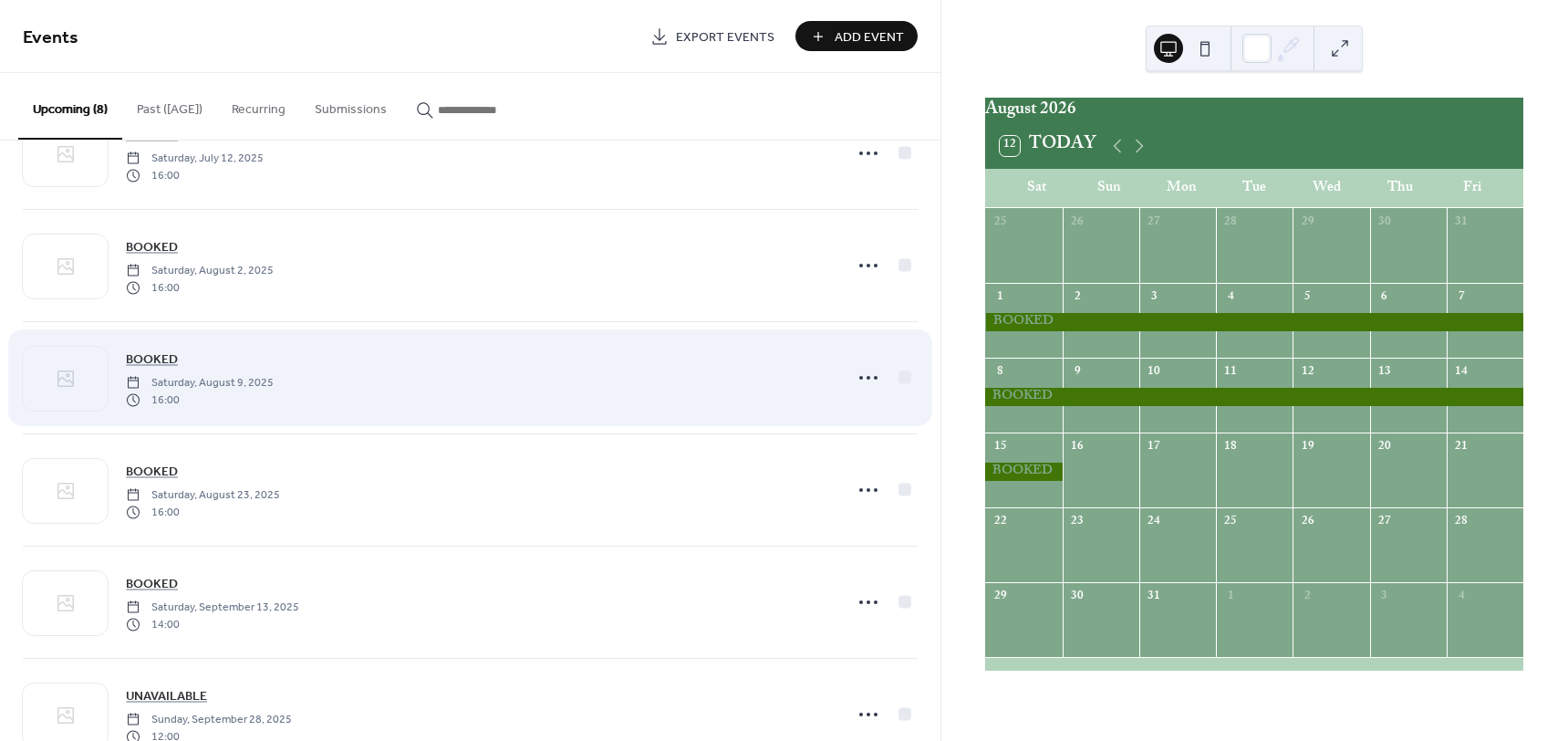 scroll, scrollTop: 349, scrollLeft: 0, axis: vertical 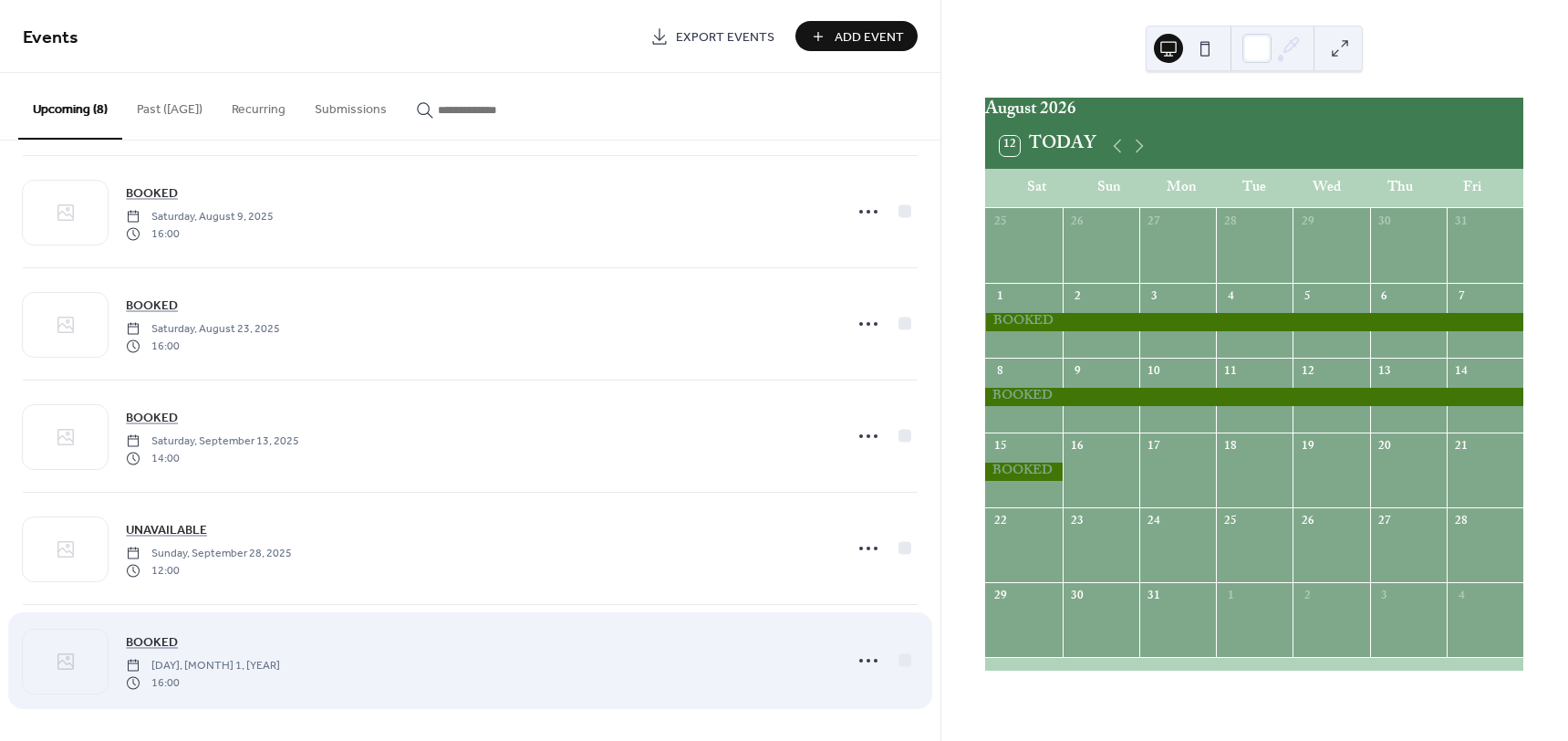 click on "BOOKED Saturday, August 1, 2026 16:00" at bounding box center (479, 661) 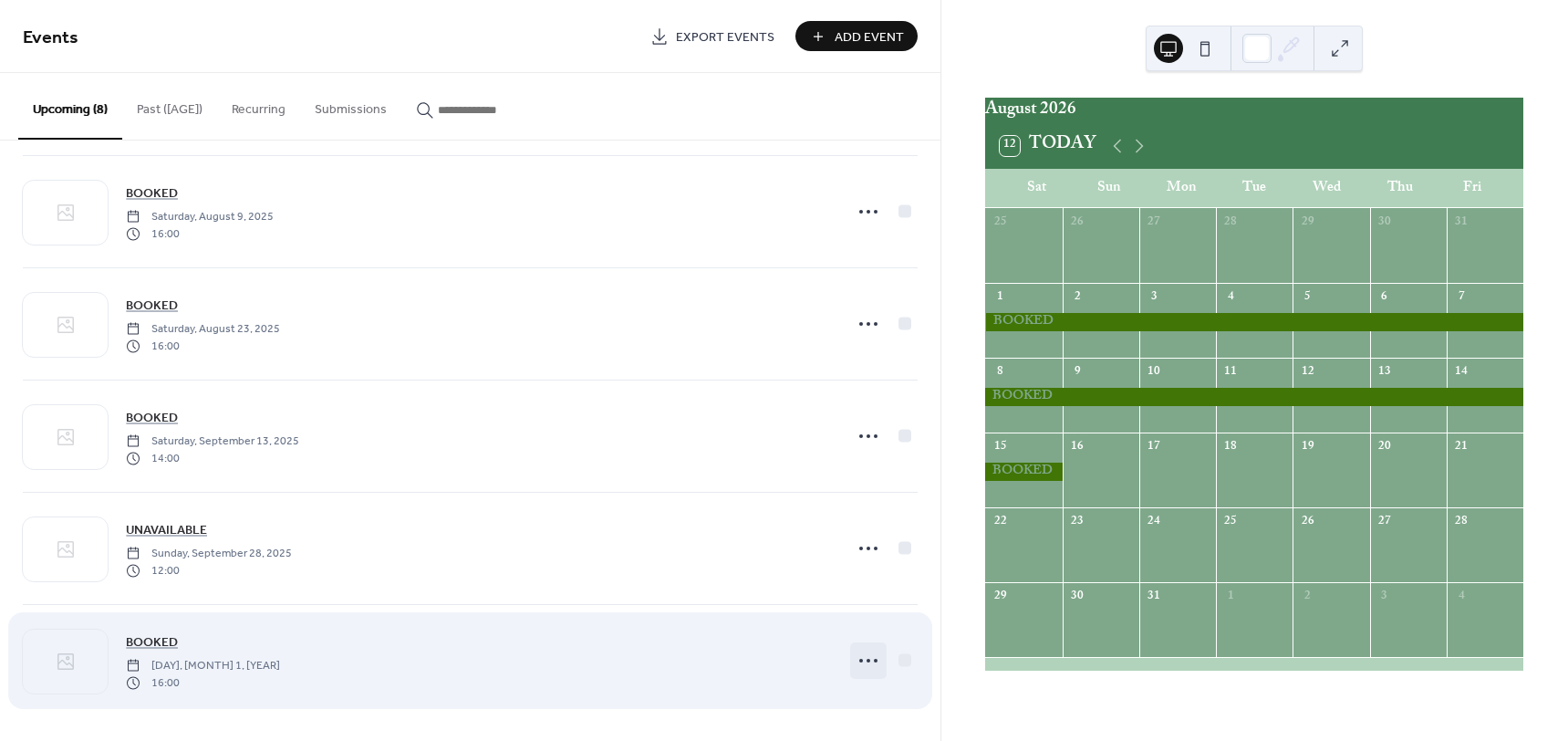 click 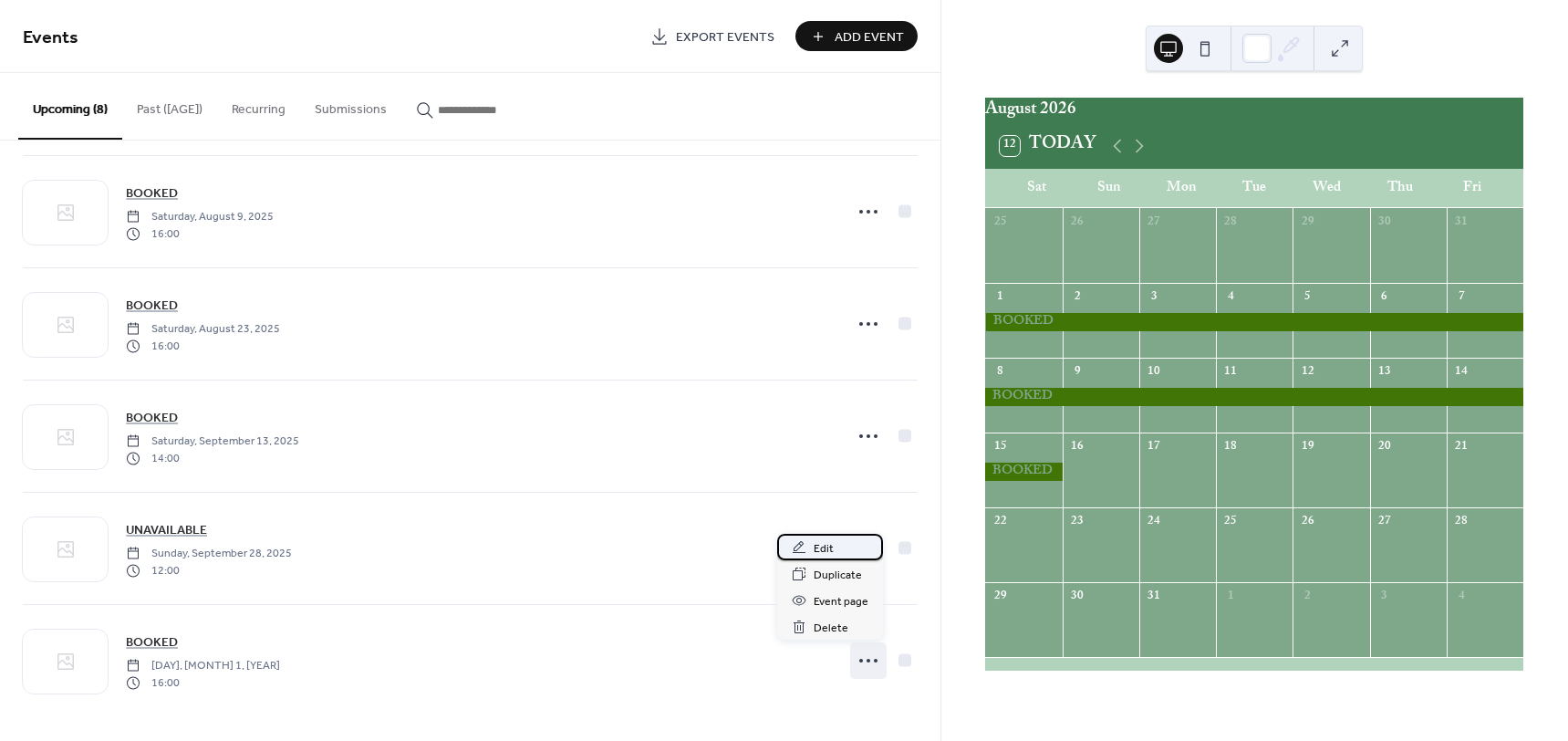click on "Edit" at bounding box center [830, 547] 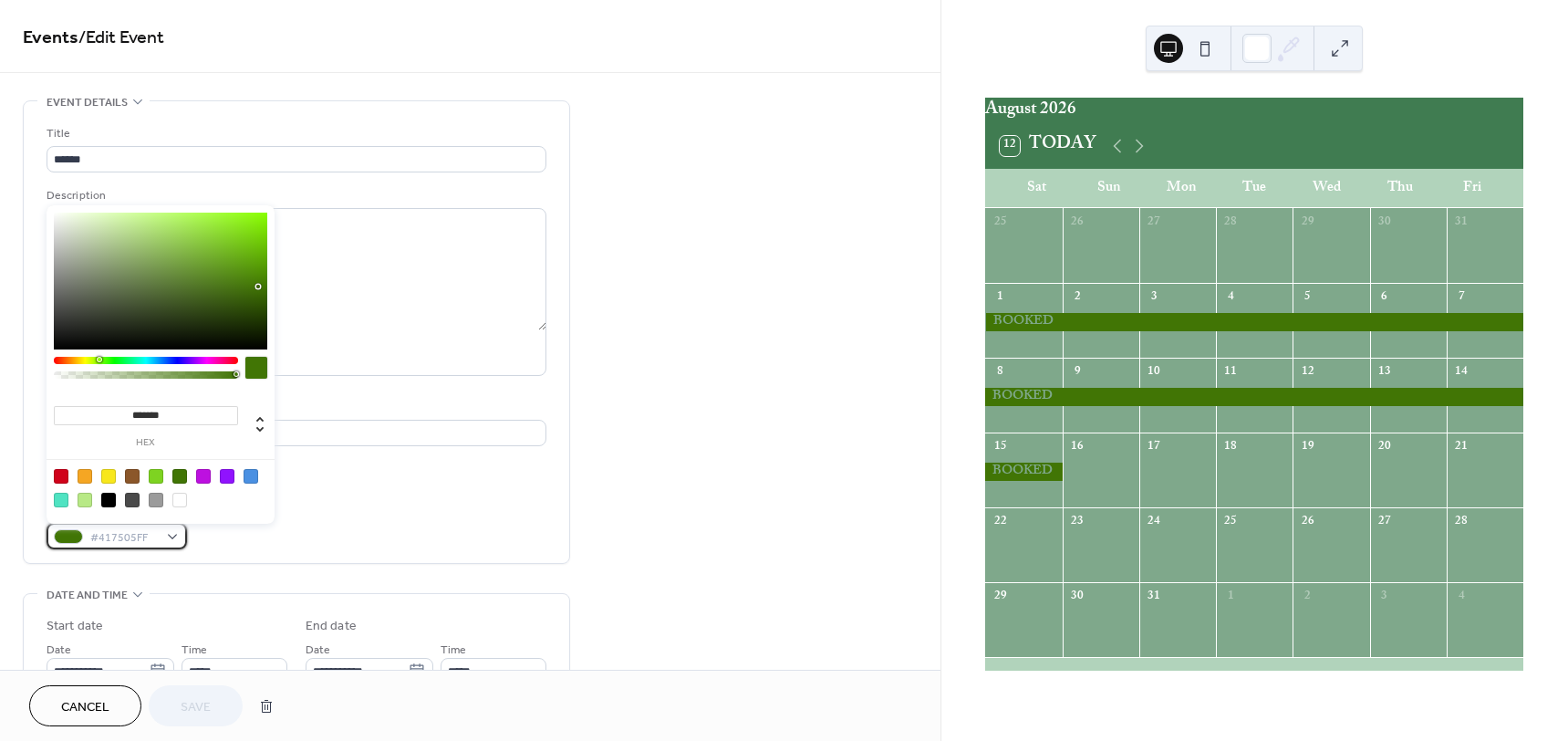 click on "#417505FF" at bounding box center (117, 536) 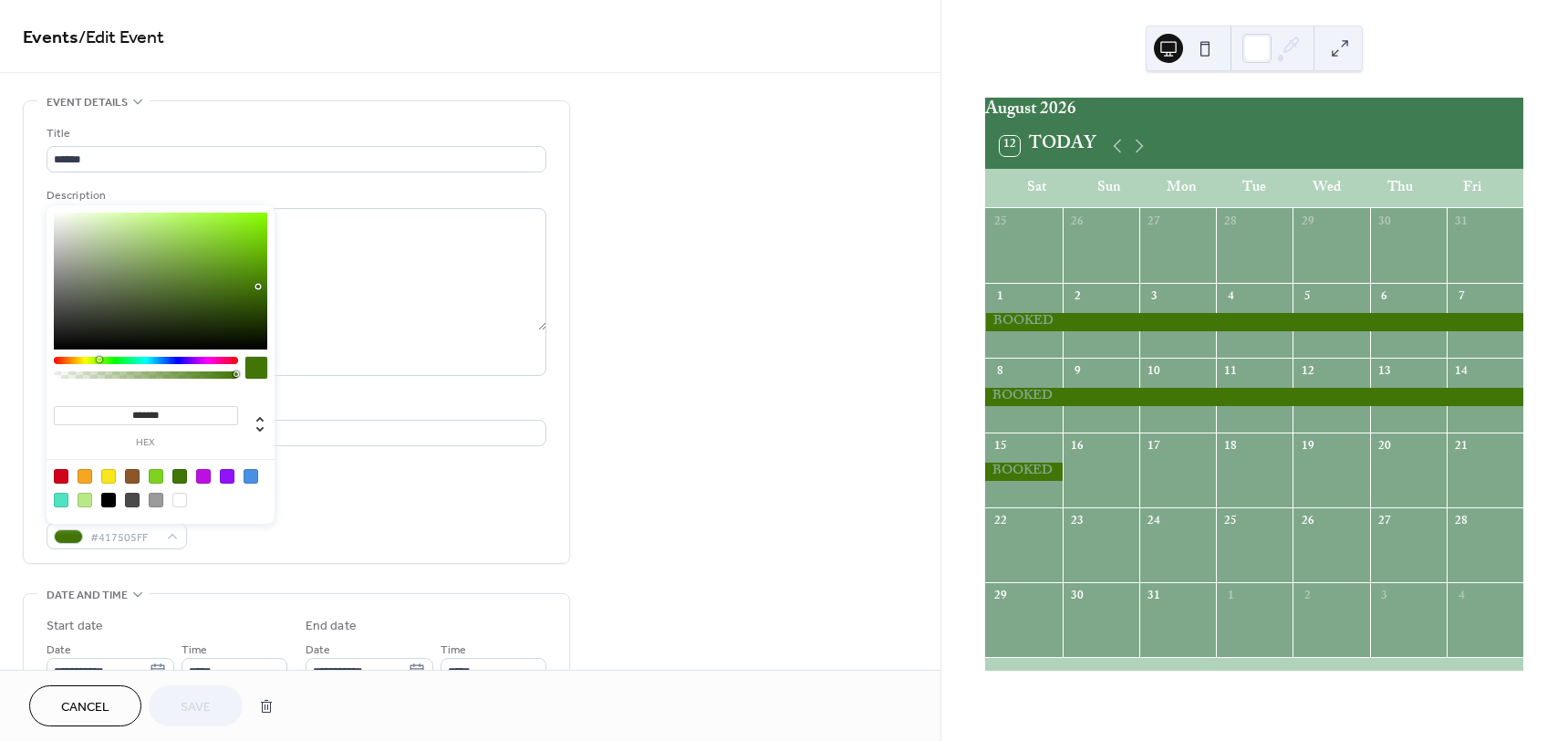 drag, startPoint x: 202, startPoint y: 410, endPoint x: 57, endPoint y: 393, distance: 145.99315 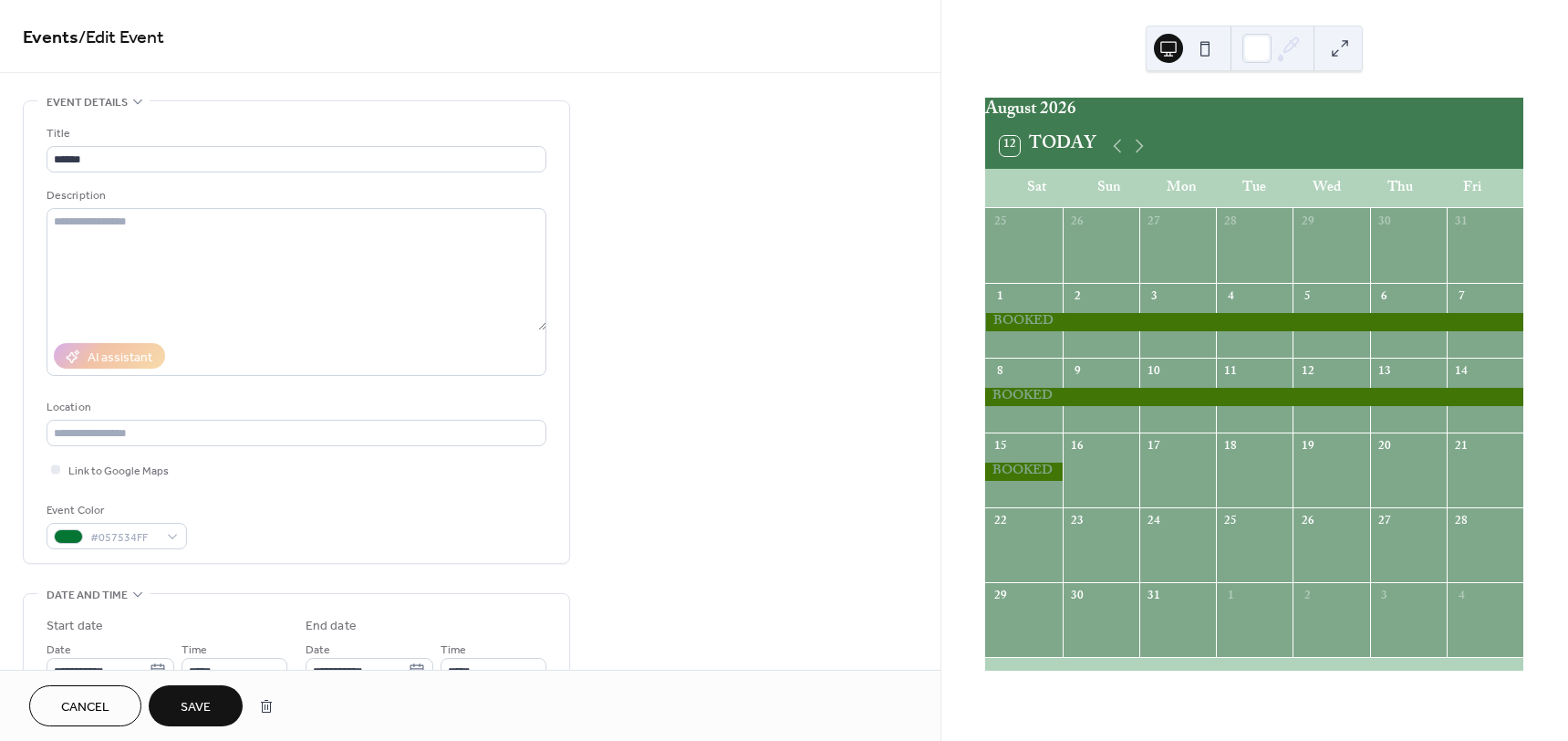 click on "Save" at bounding box center [195, 707] 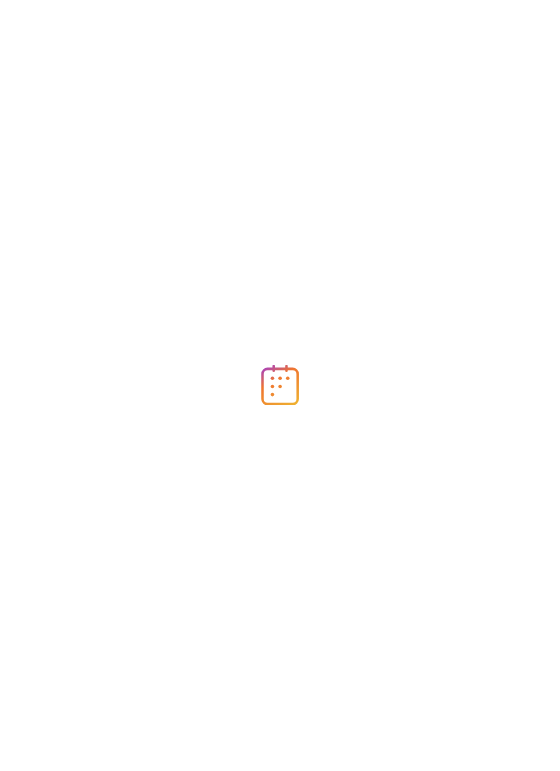 scroll, scrollTop: 0, scrollLeft: 0, axis: both 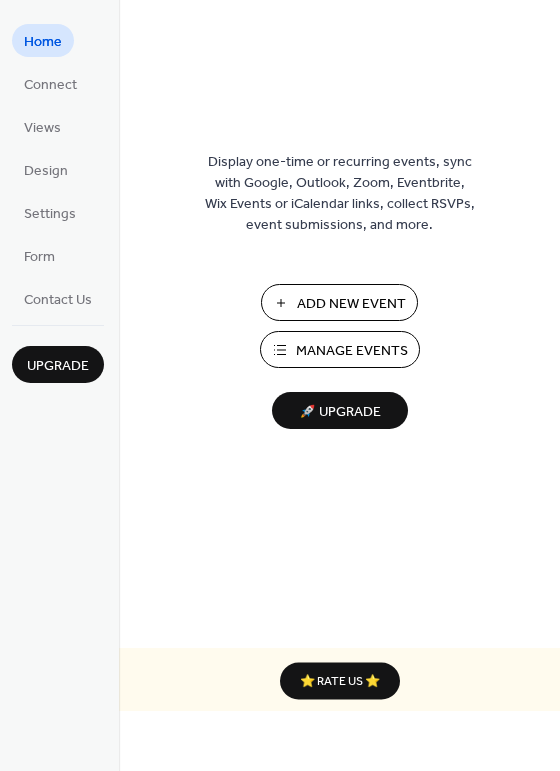 click on "Manage Events" at bounding box center [352, 351] 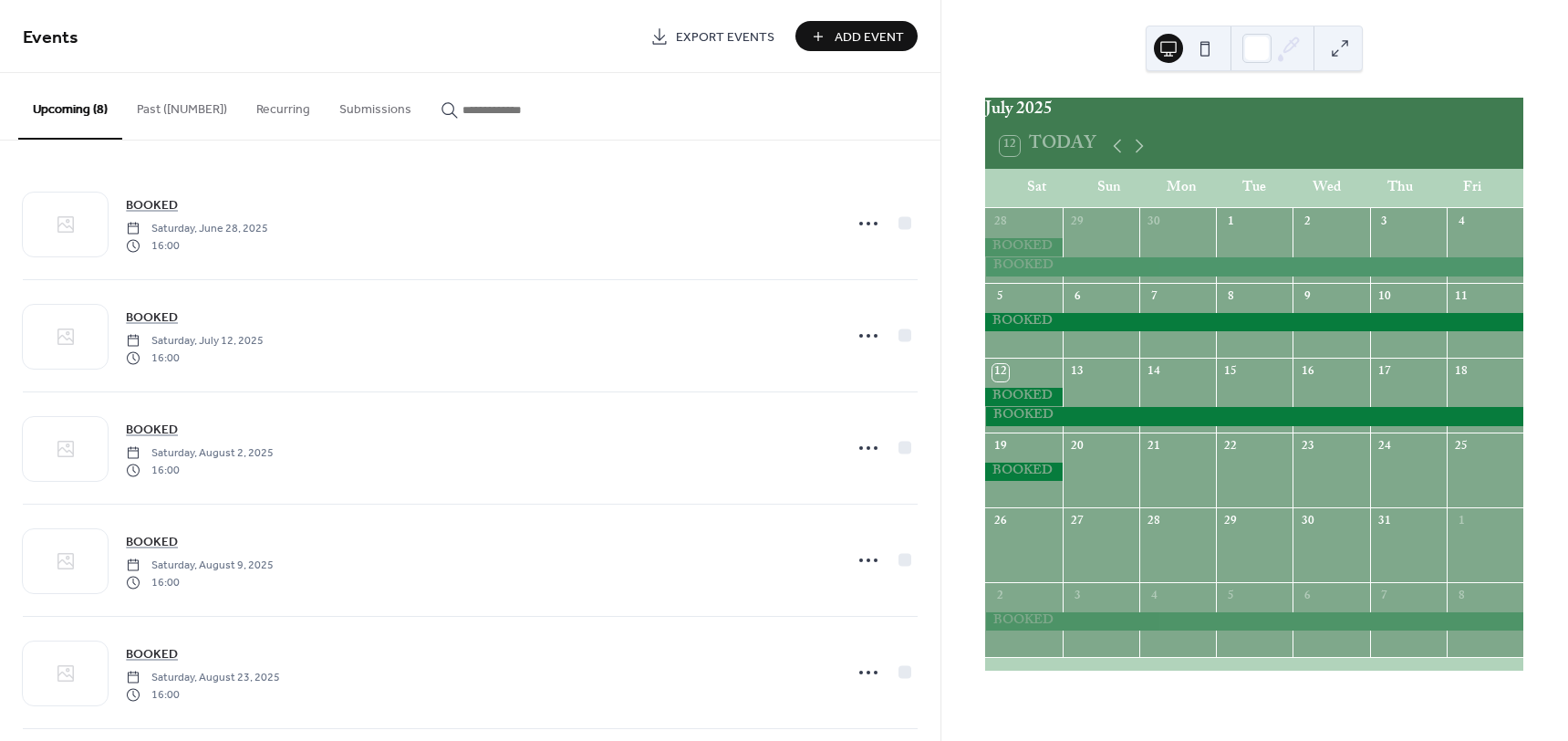 scroll, scrollTop: 0, scrollLeft: 0, axis: both 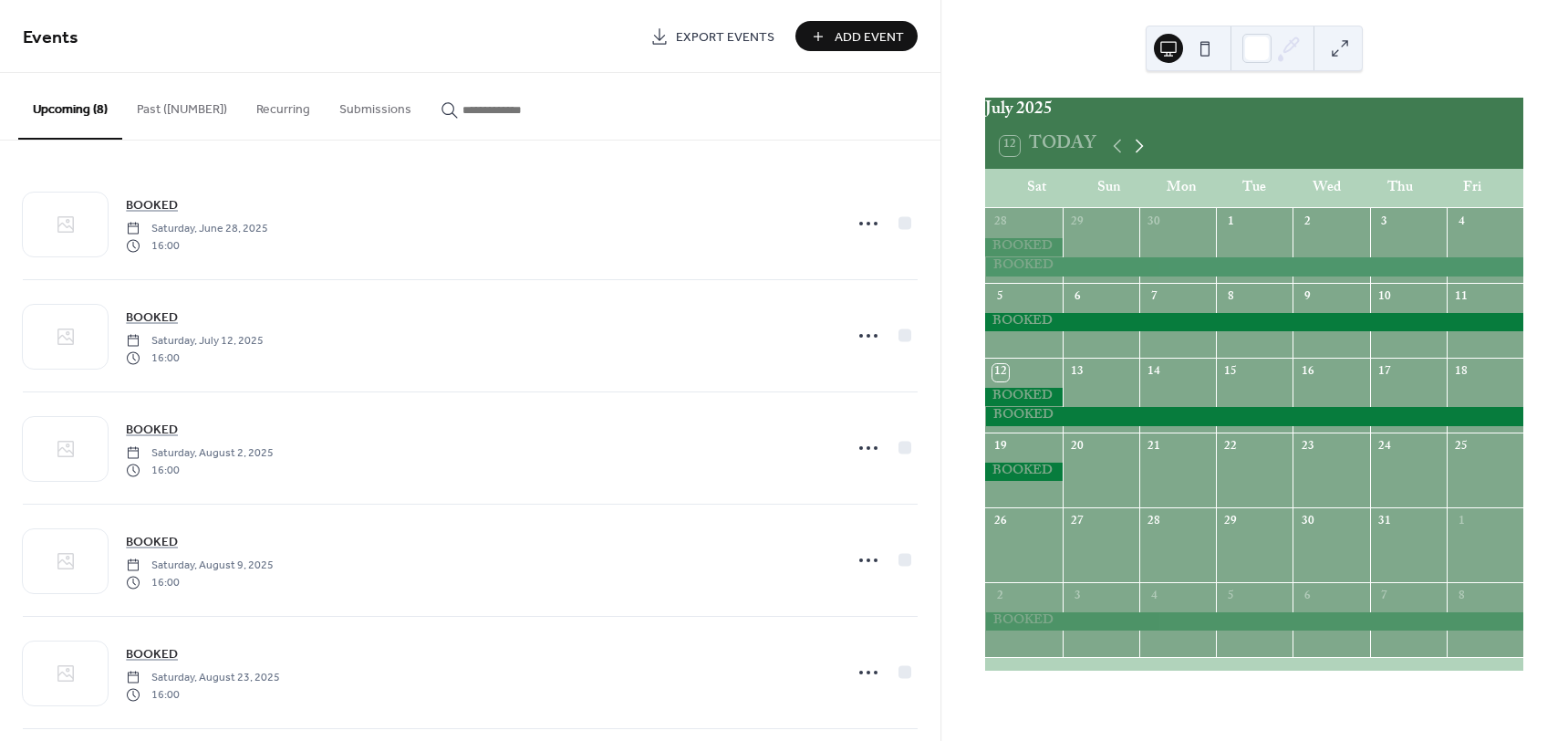 click 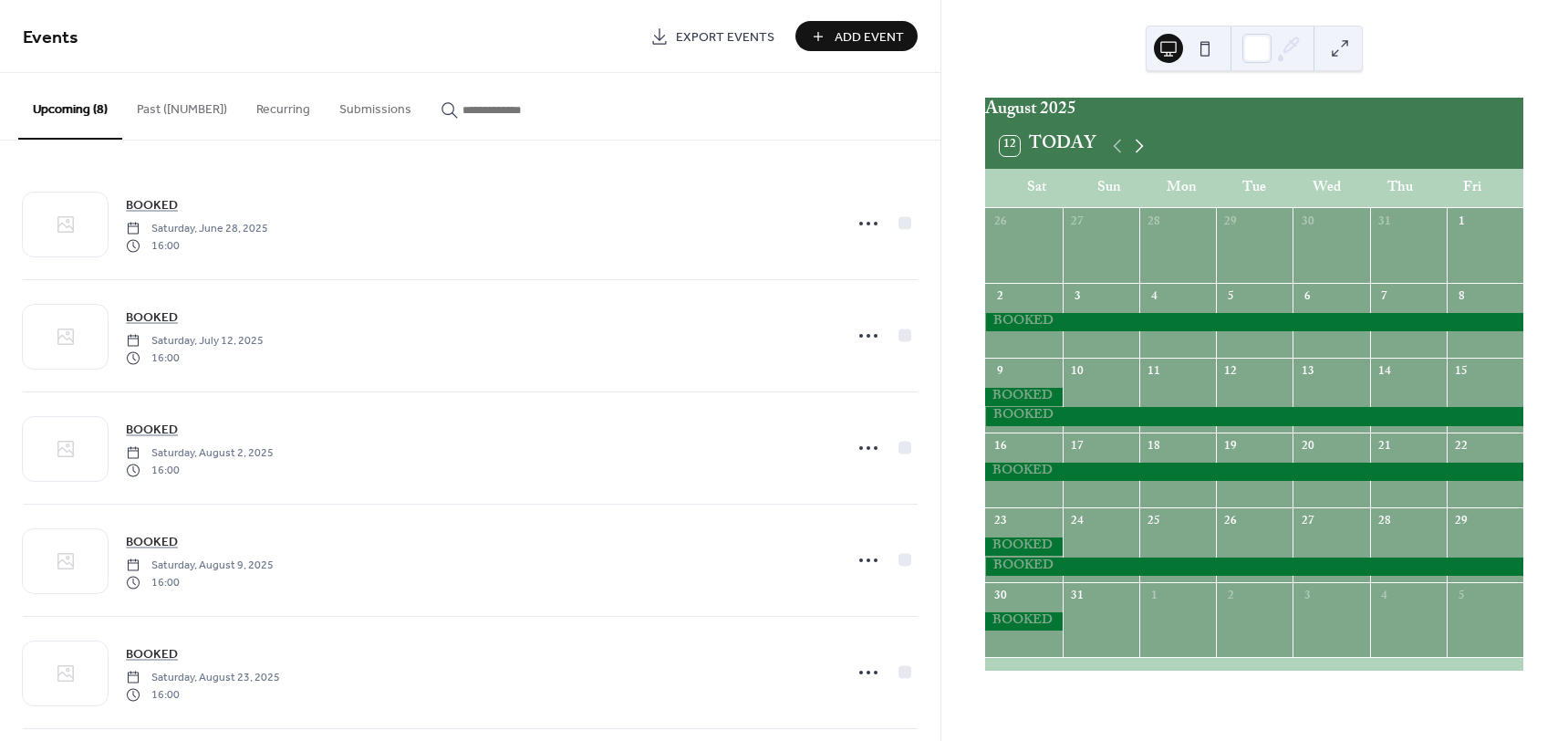 click 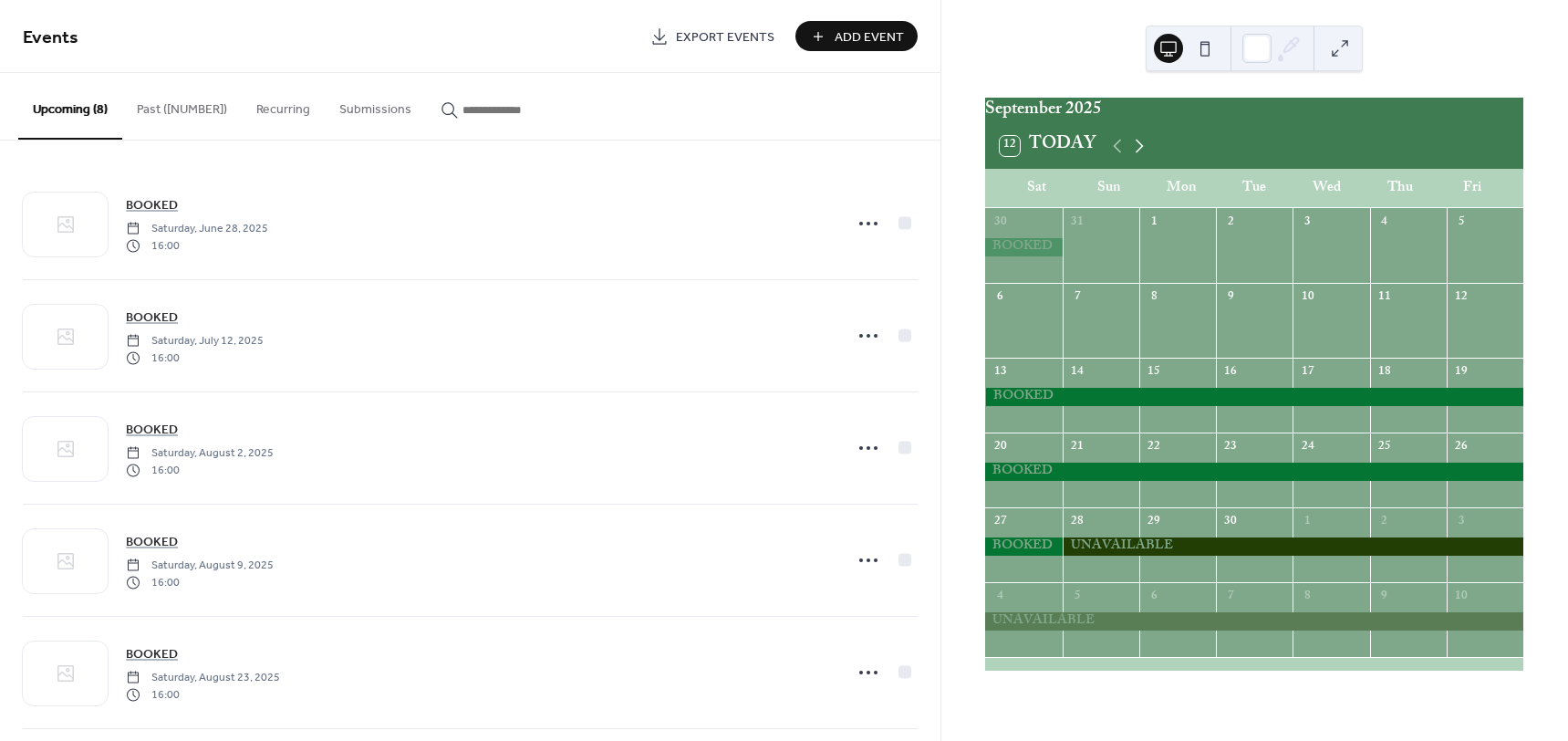 click 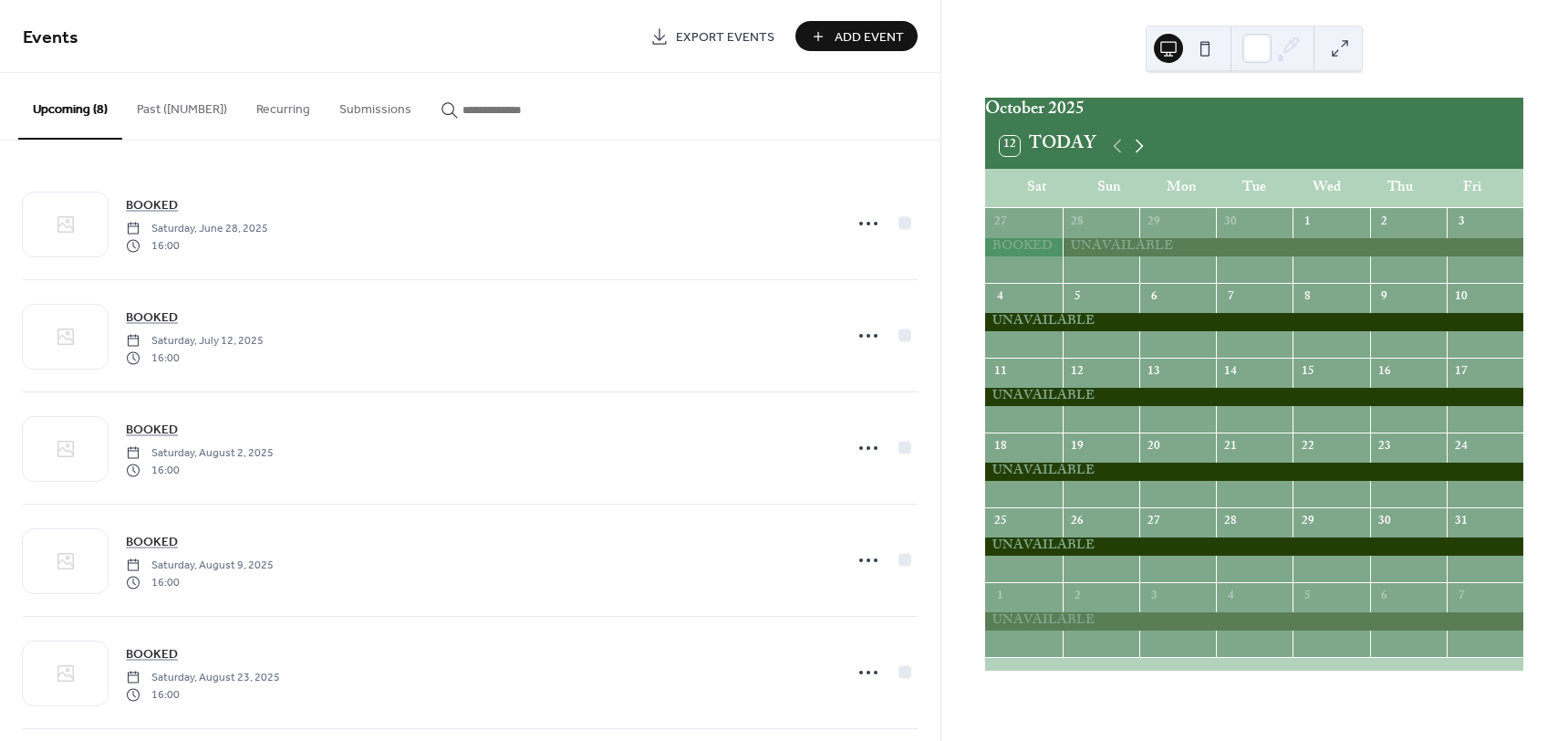 click 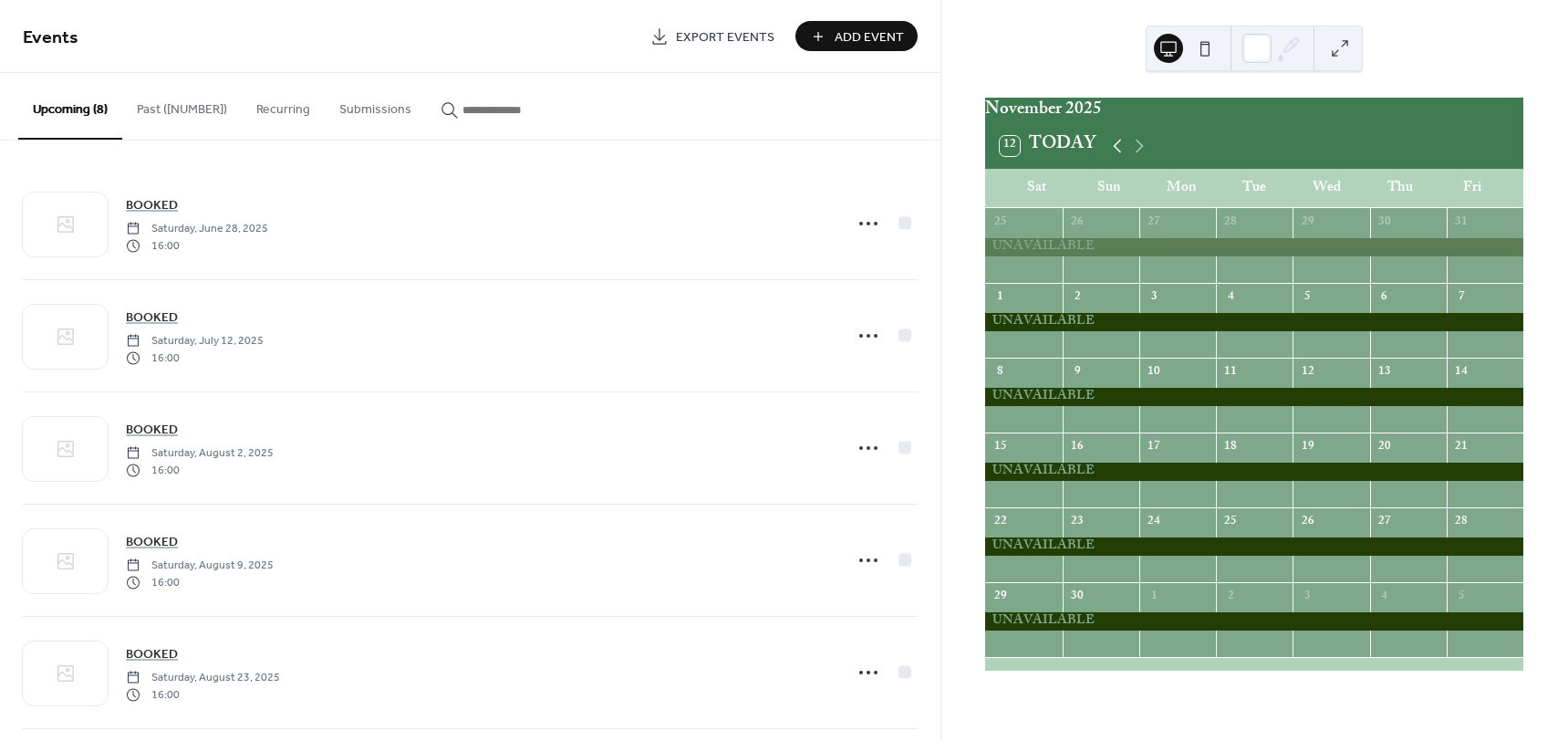 click 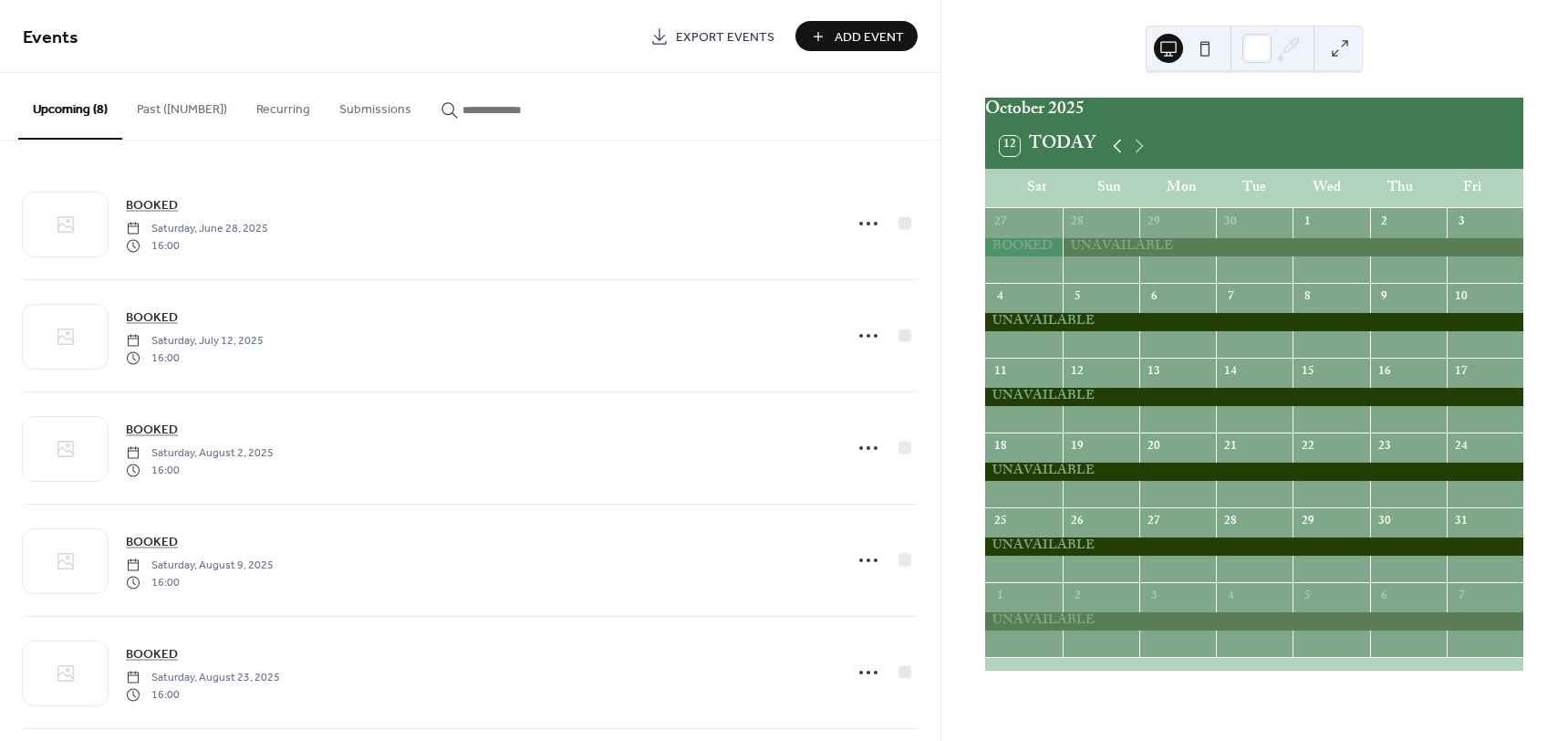 click 